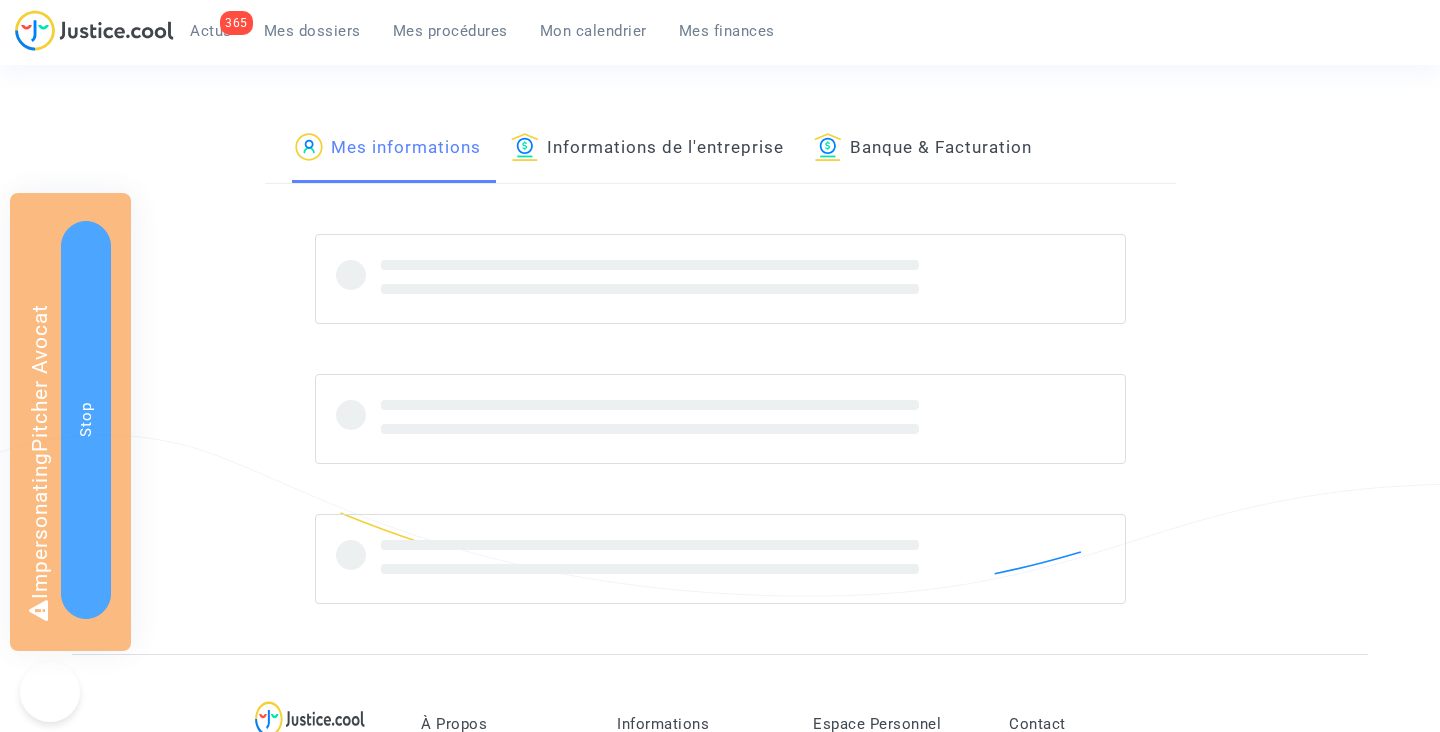 scroll, scrollTop: 0, scrollLeft: 0, axis: both 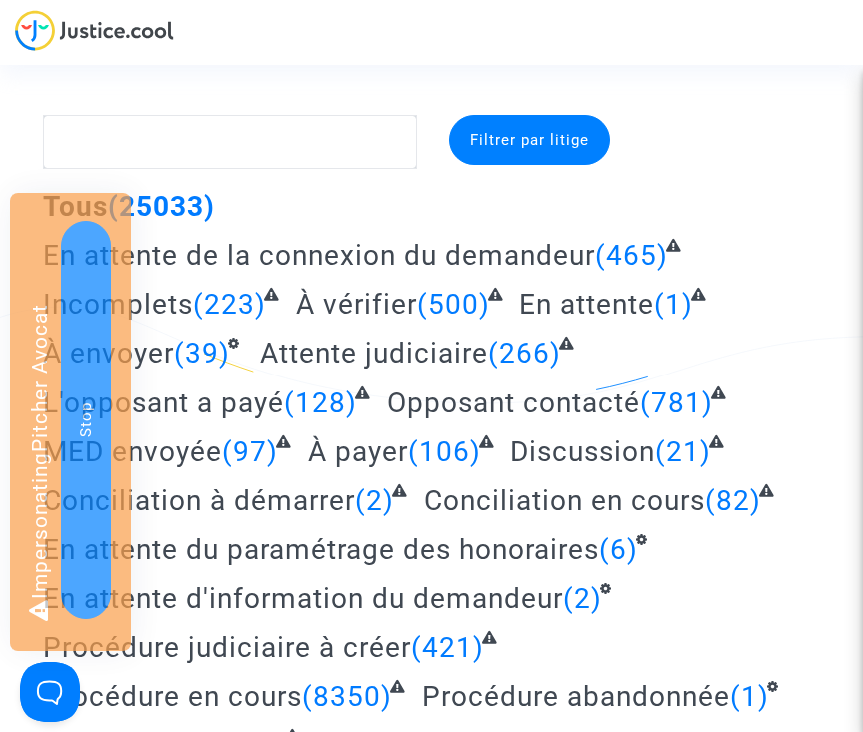 click at bounding box center (431, 37) 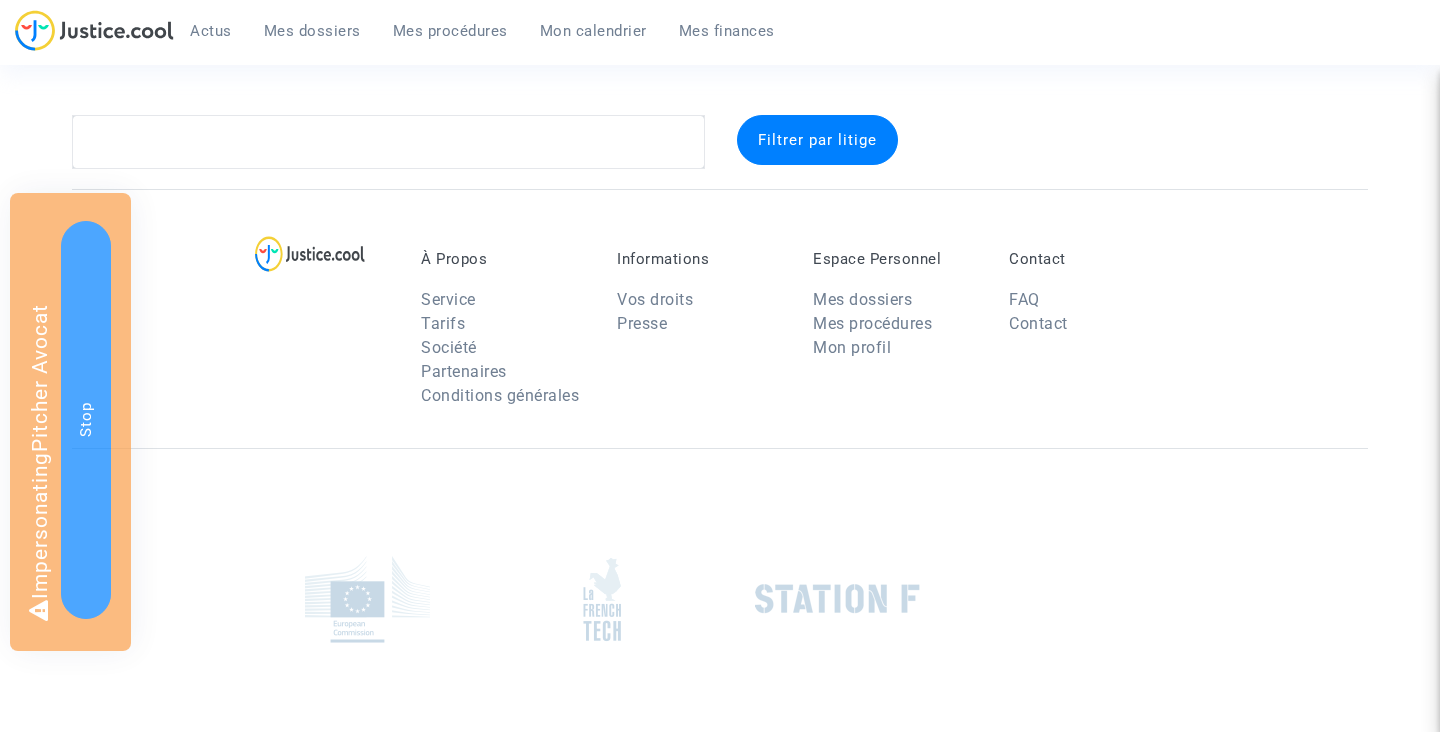 scroll, scrollTop: 0, scrollLeft: 0, axis: both 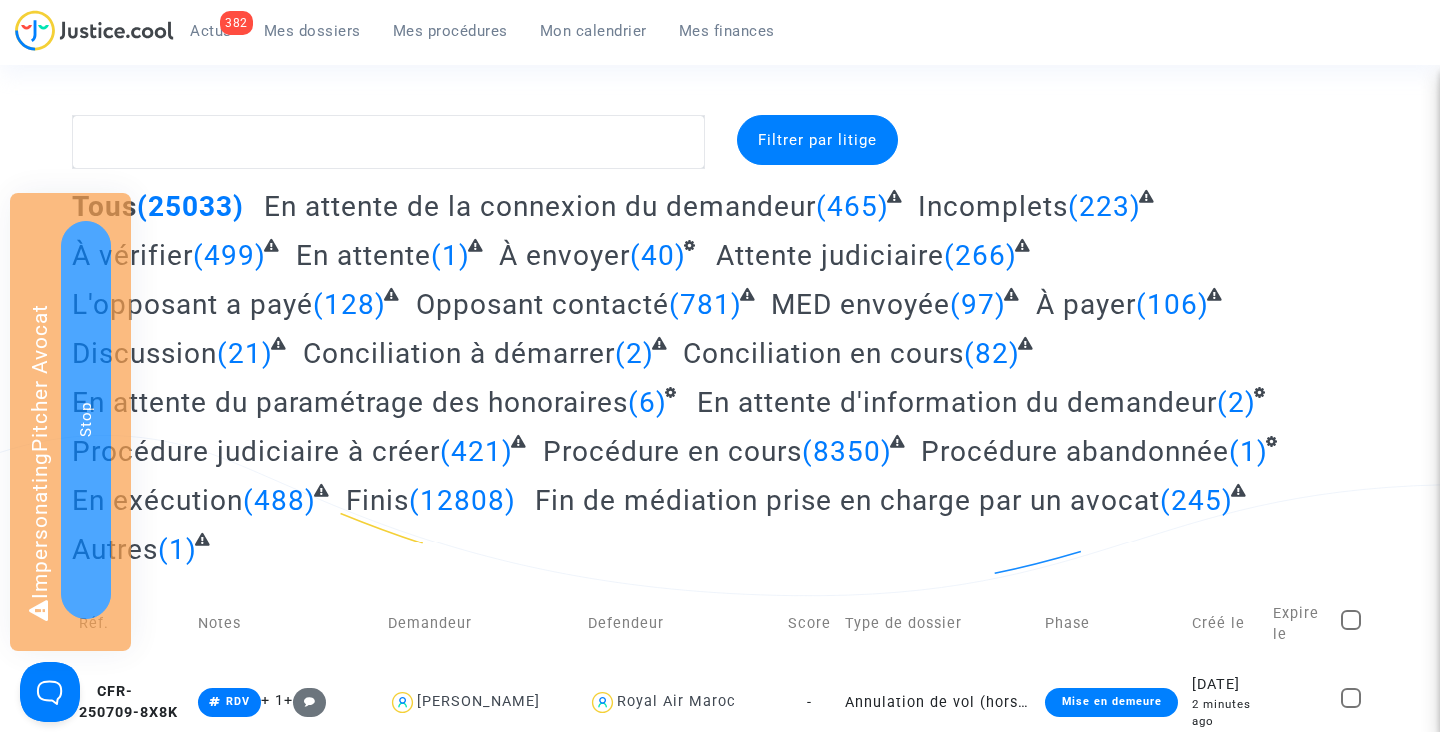 click on "Mes procédures" at bounding box center [450, 31] 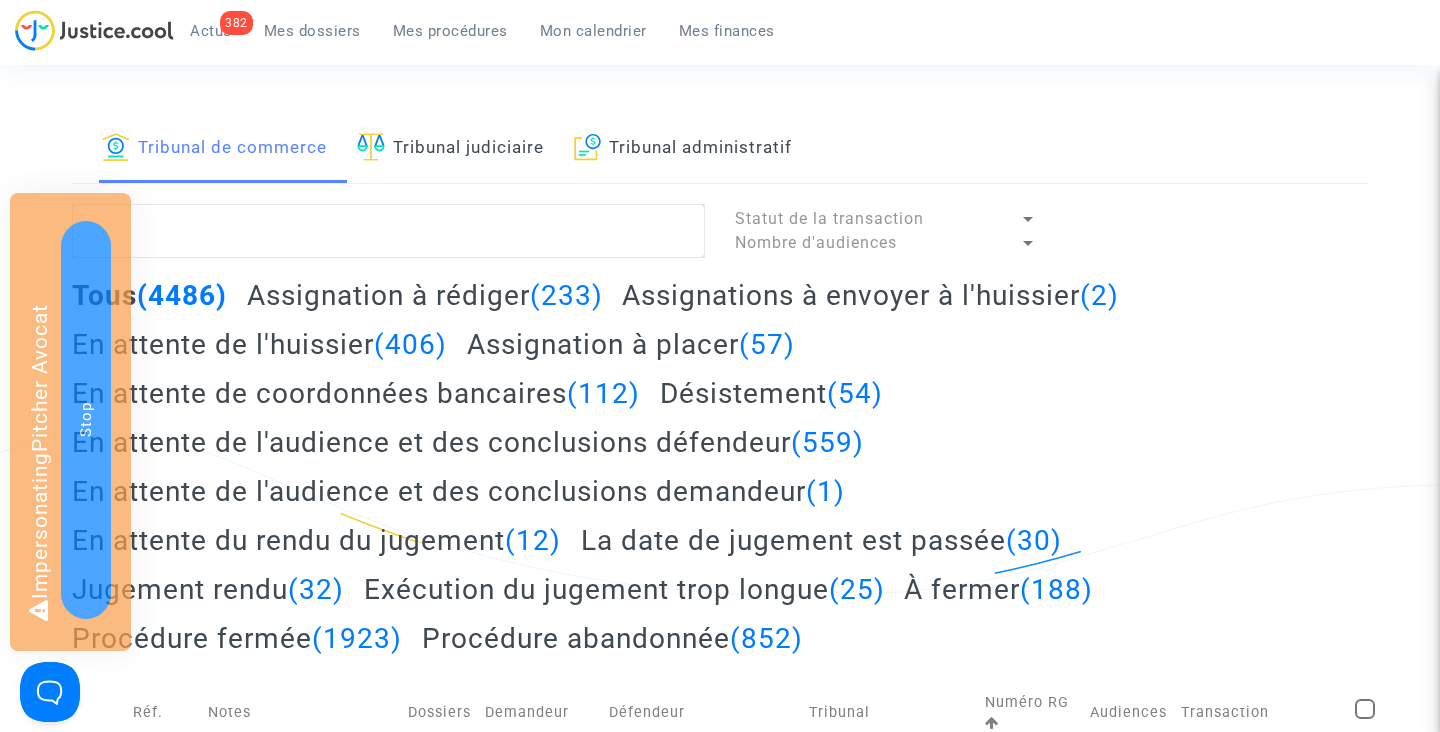 click on "Assignation à placer  (57)" 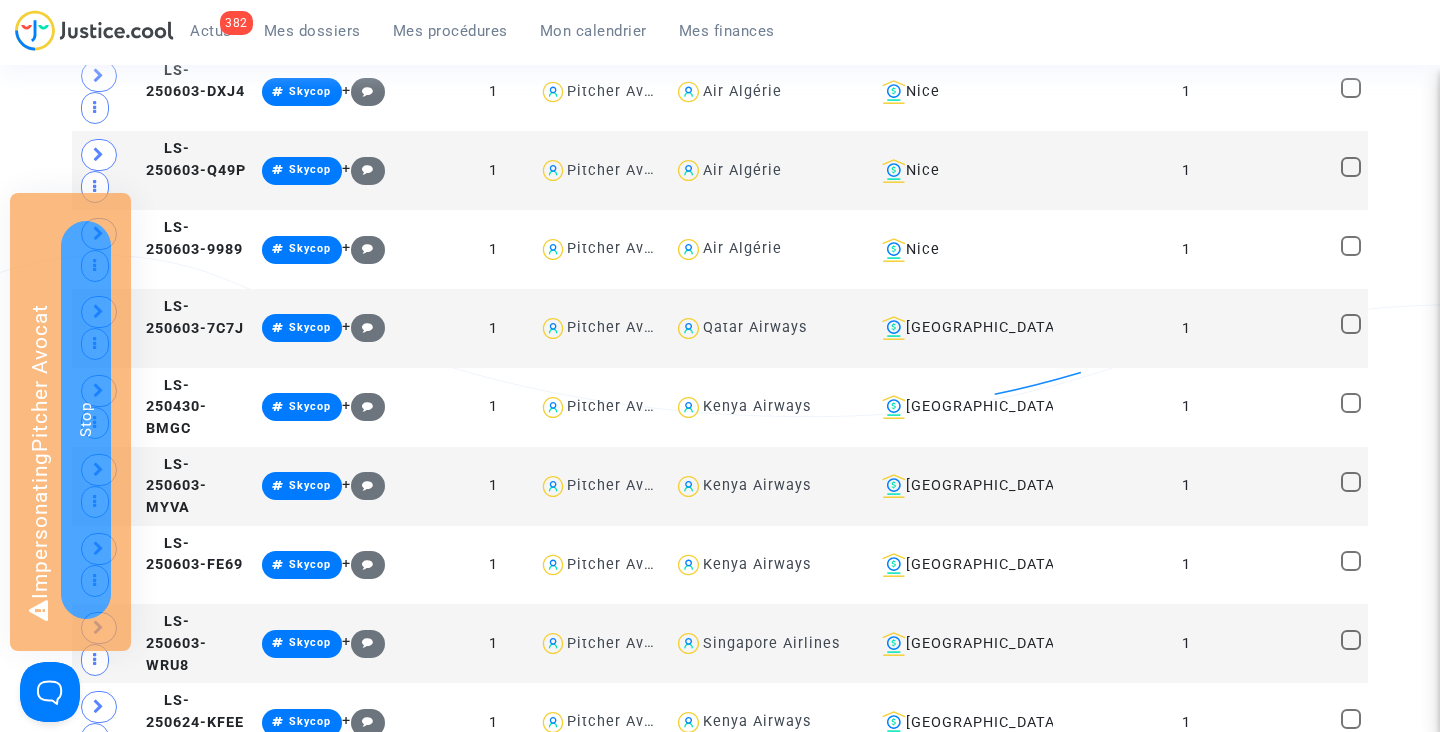scroll, scrollTop: 3382, scrollLeft: 0, axis: vertical 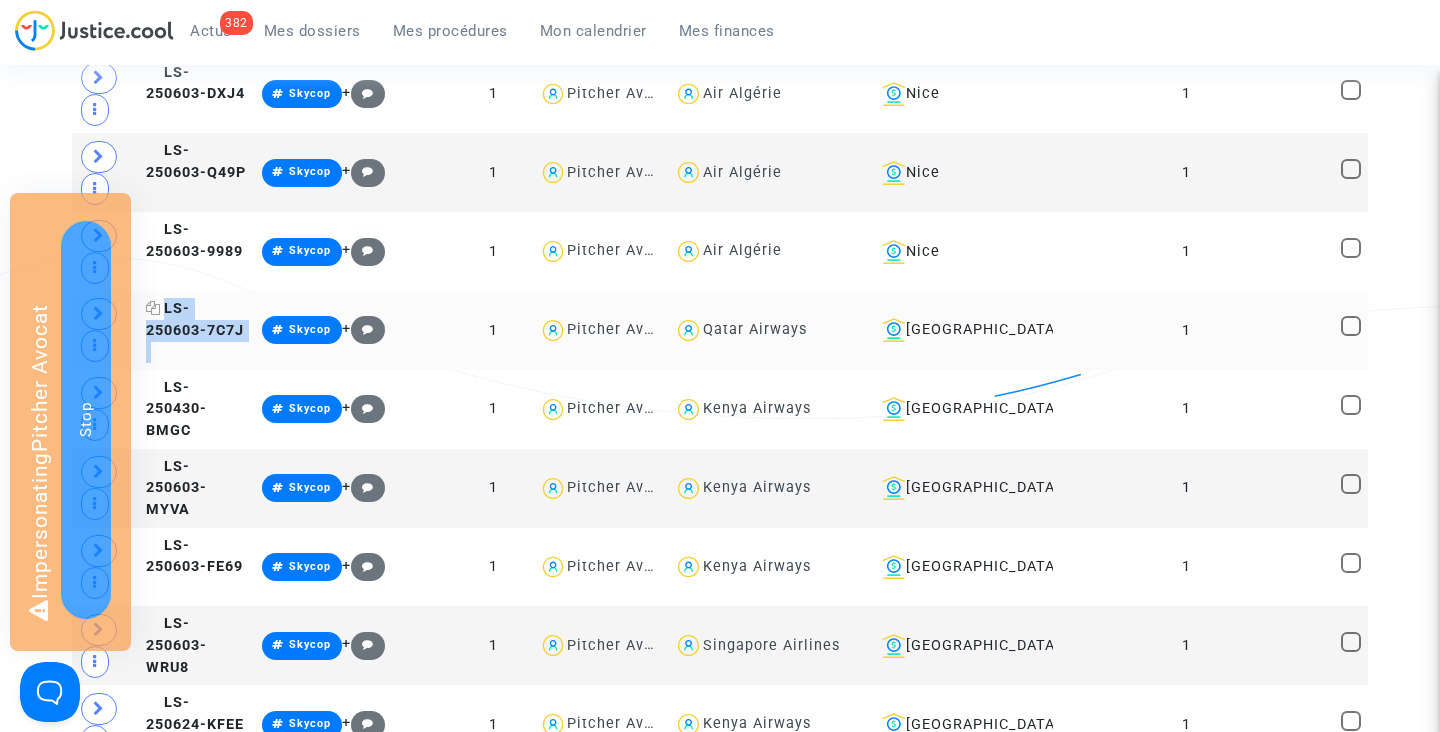 copy on "LS-250603-7C7J" 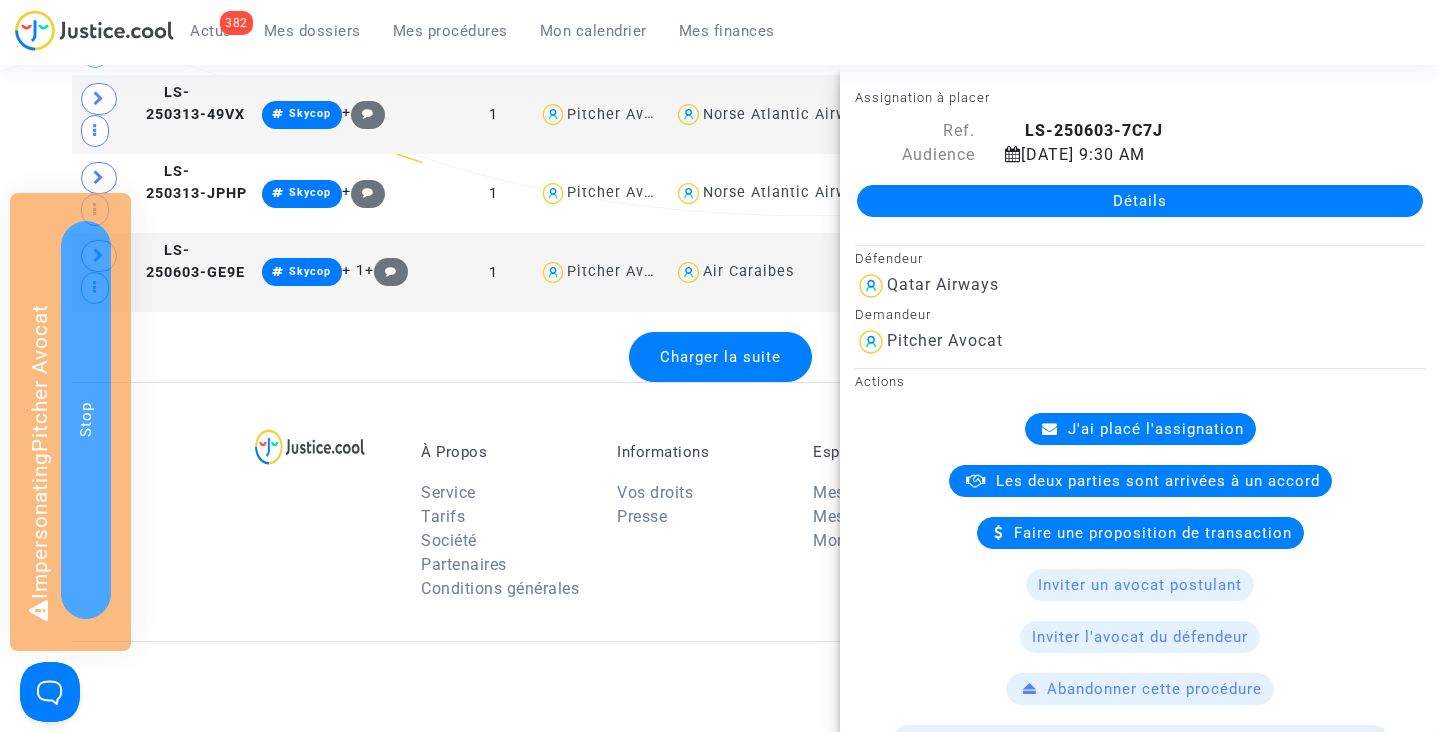 scroll, scrollTop: 4377, scrollLeft: 0, axis: vertical 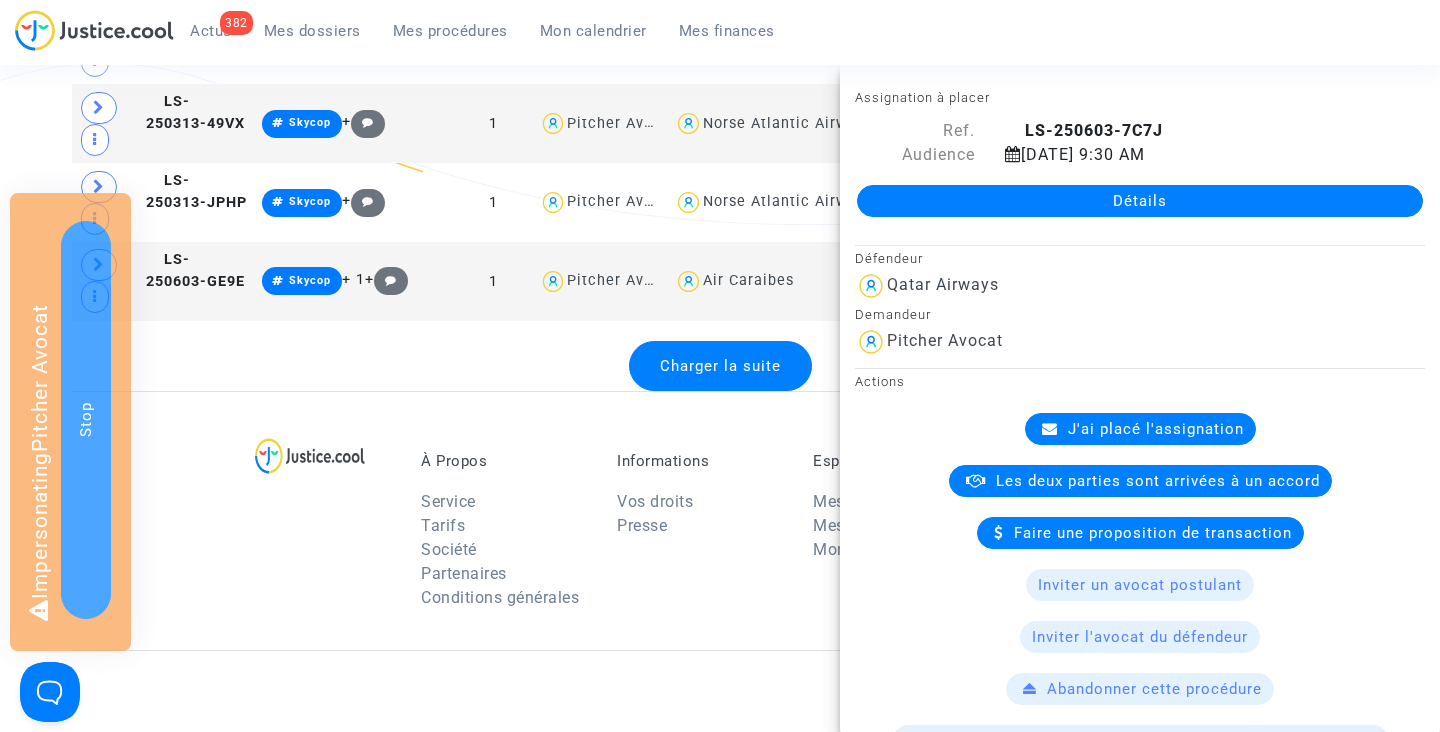 click on "Charger la suite" 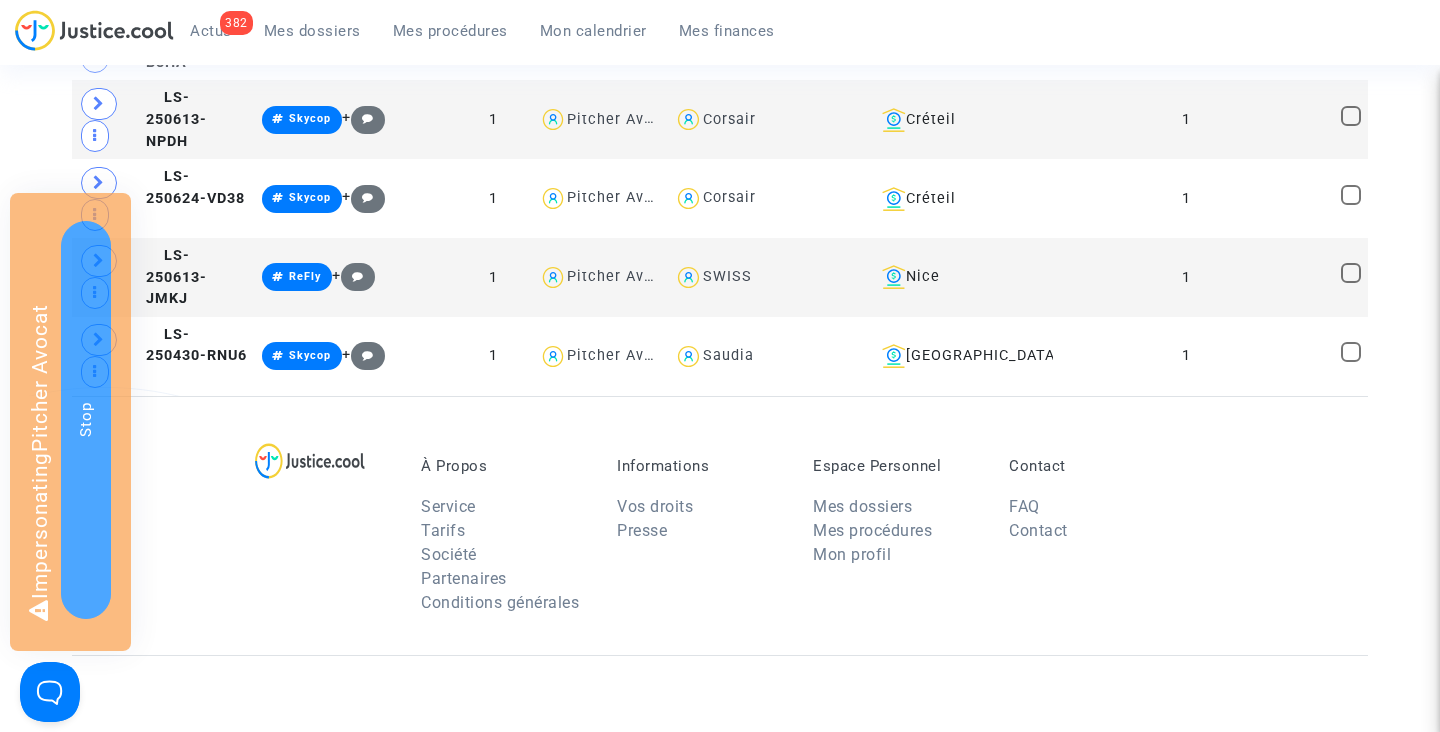 scroll, scrollTop: 4925, scrollLeft: 0, axis: vertical 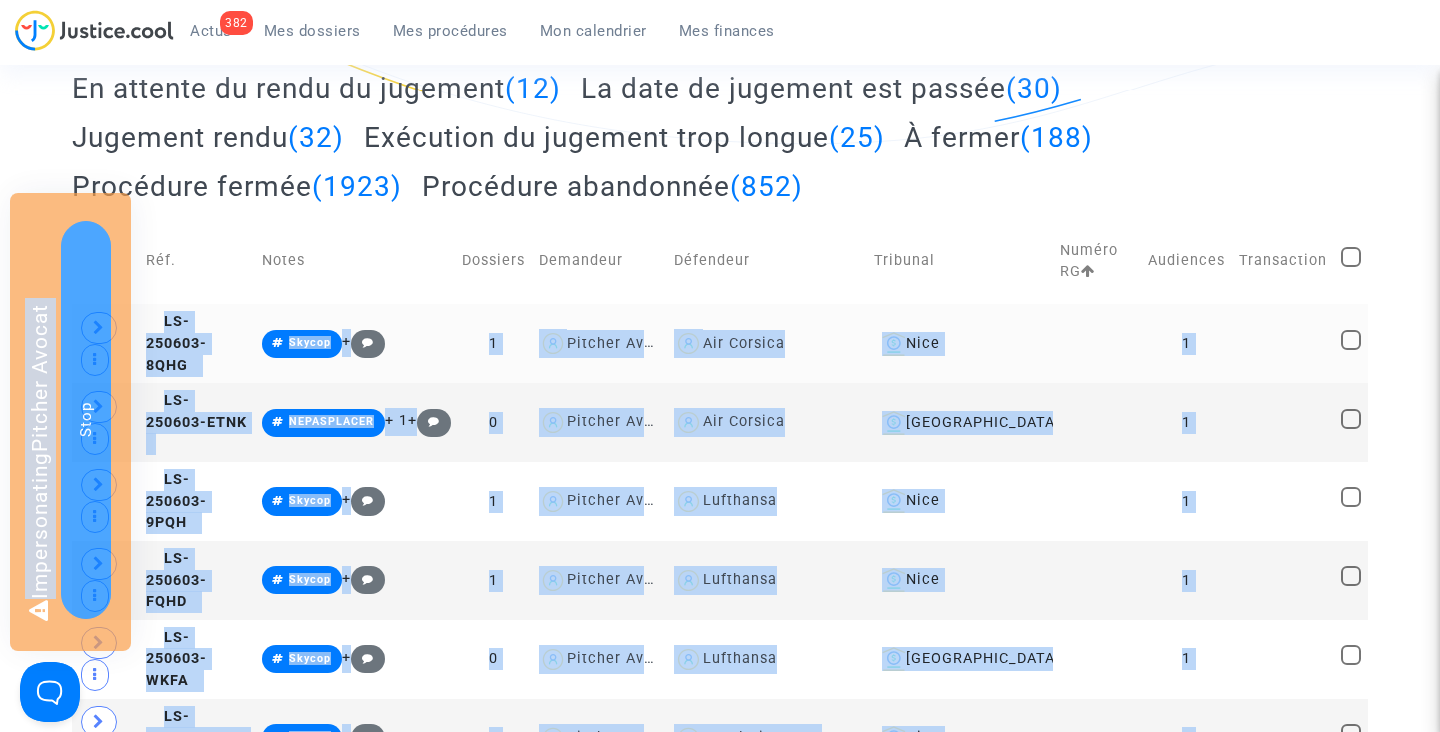 drag, startPoint x: 239, startPoint y: 292, endPoint x: 152, endPoint y: 313, distance: 89.498604 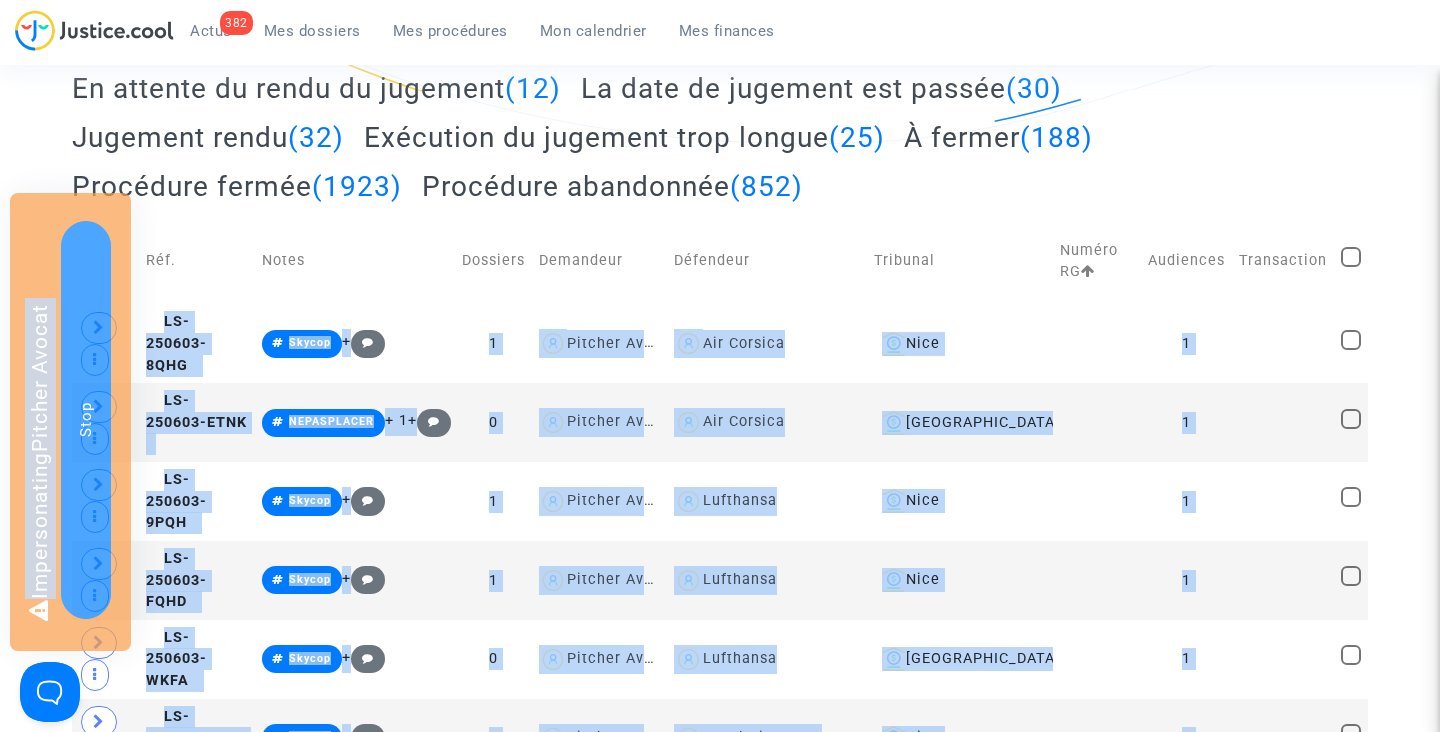 scroll, scrollTop: 0, scrollLeft: 0, axis: both 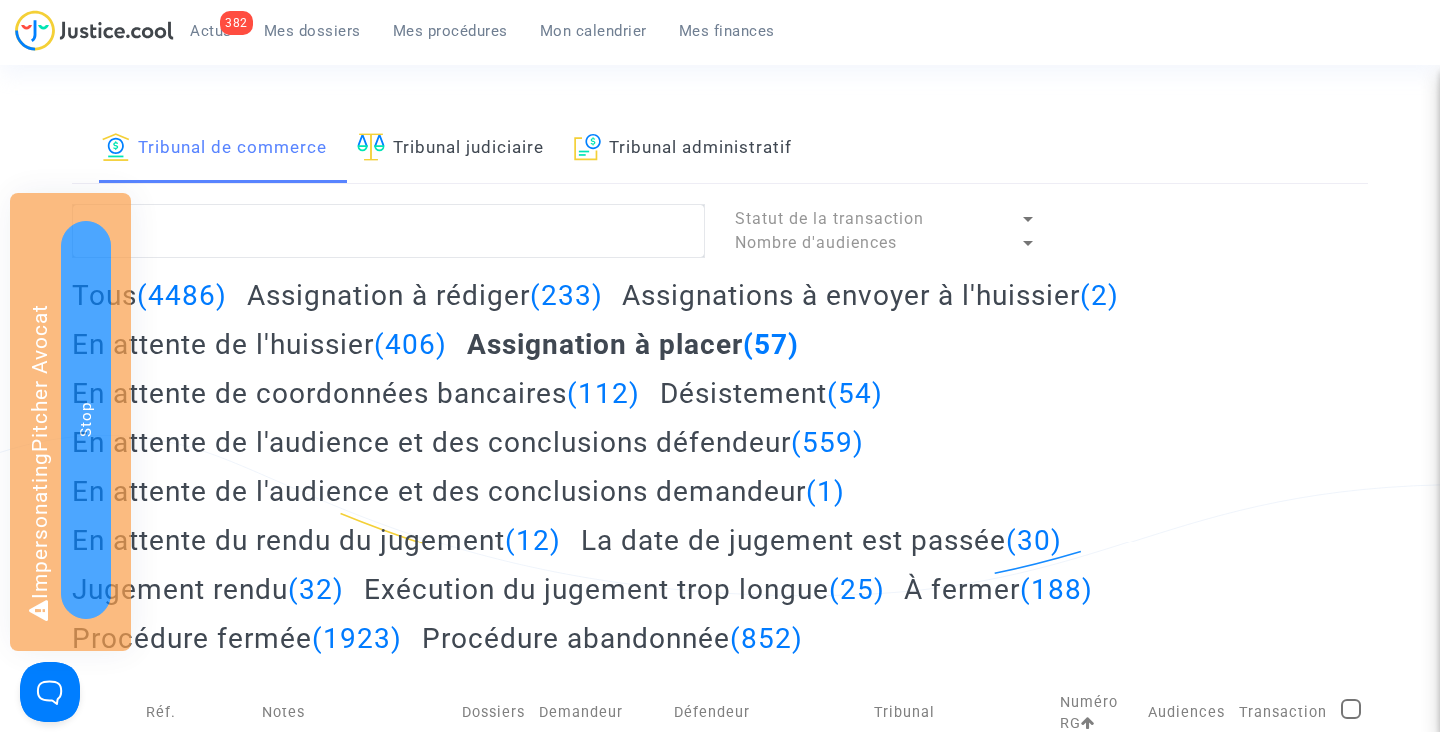 click on "Assignation à placer  (57)" 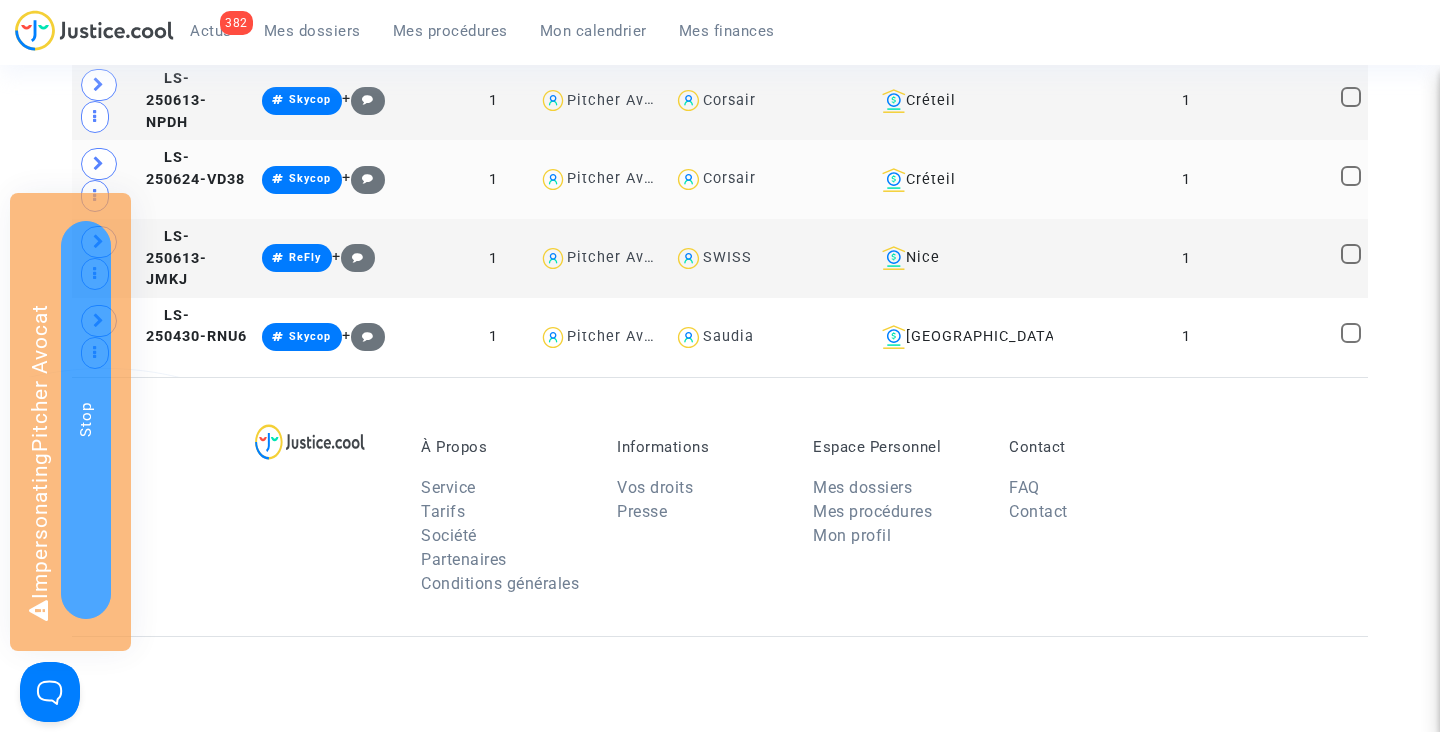 scroll, scrollTop: 4842, scrollLeft: 0, axis: vertical 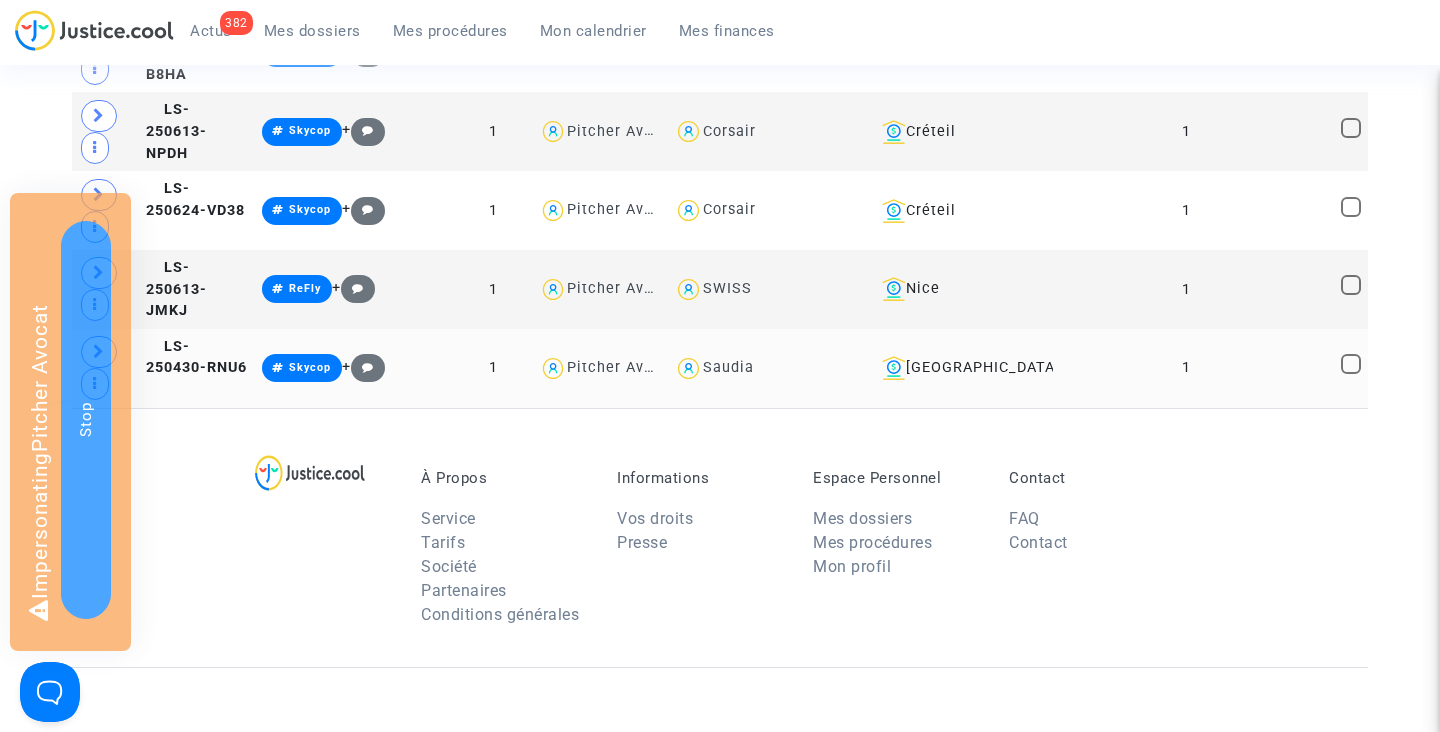 click on "LS-250430-RNU6" 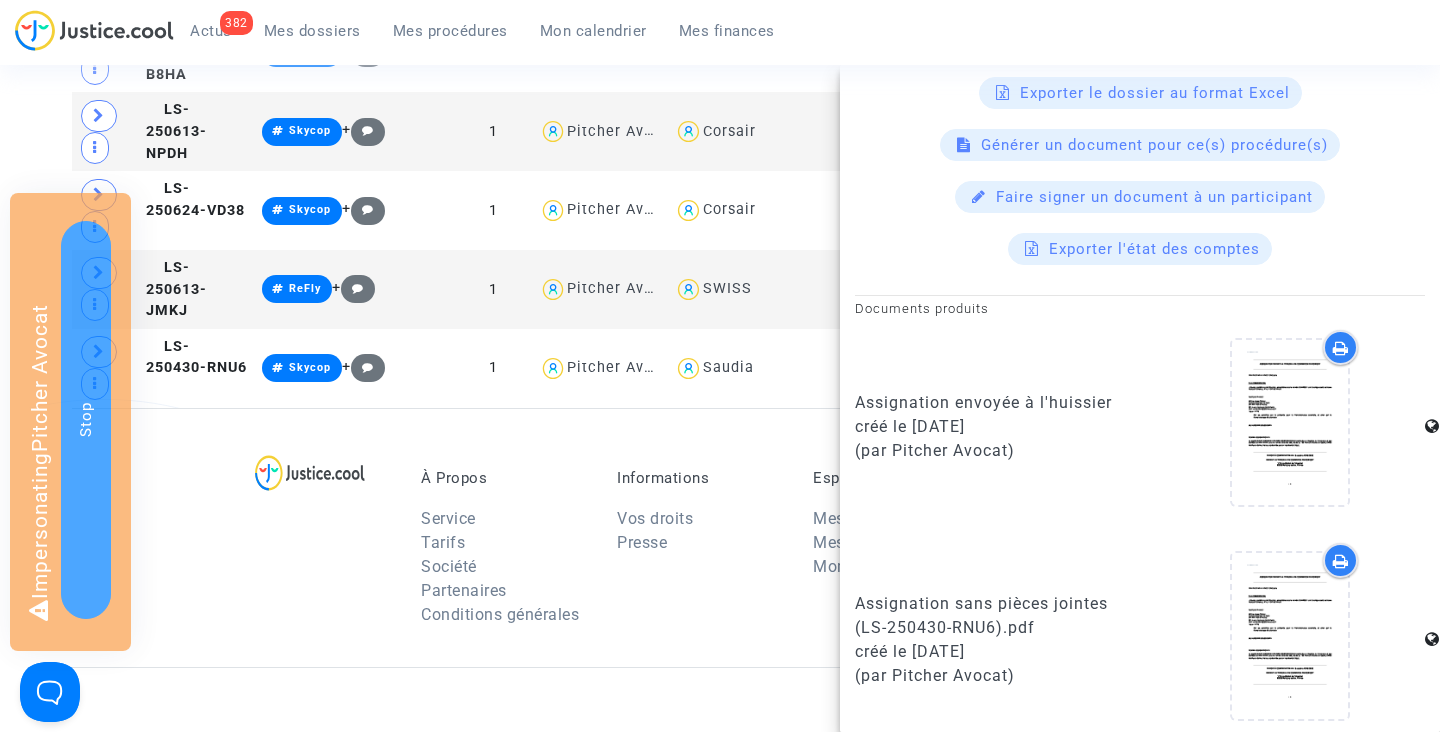 scroll, scrollTop: 707, scrollLeft: 0, axis: vertical 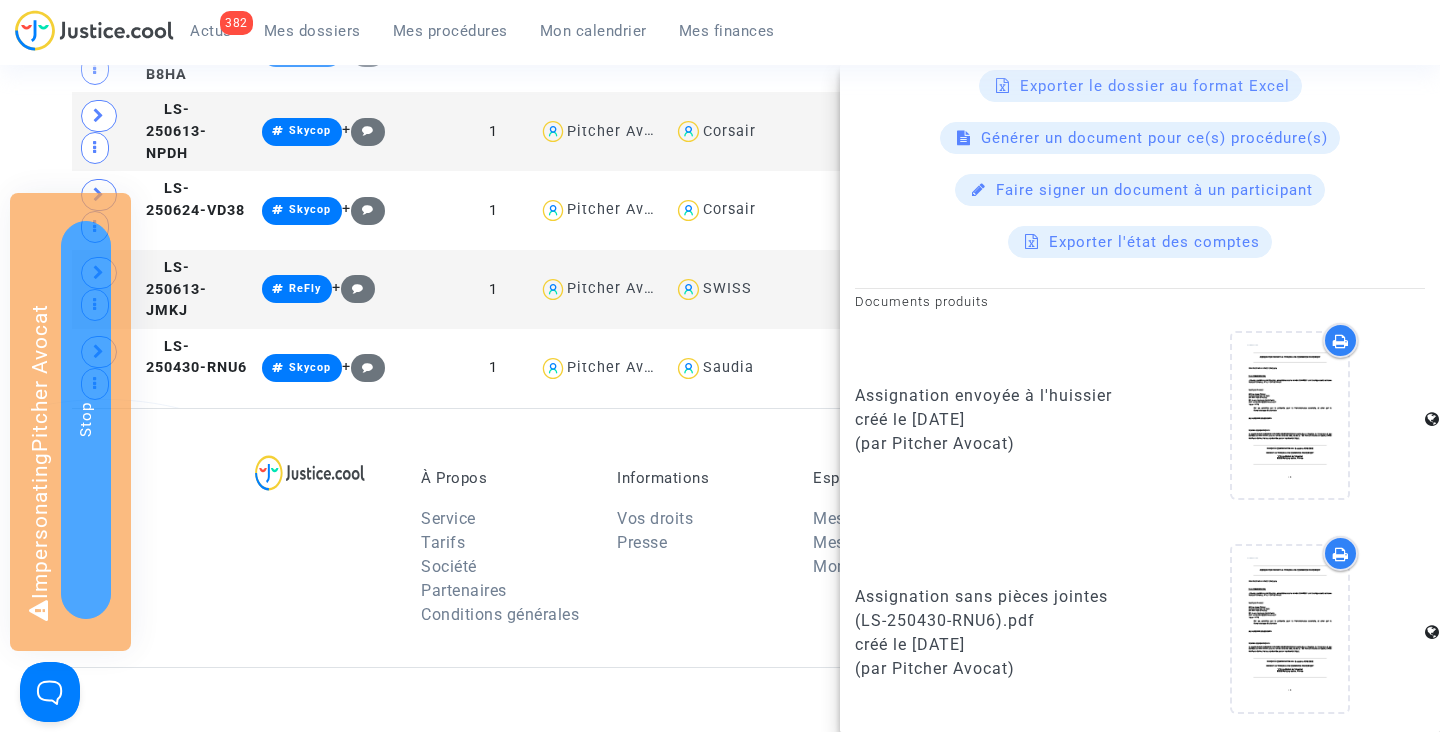 click on "À Propos  Service   Tarifs   Société   Partenaires   Conditions générales  Informations  Vos droits   Presse  Espace Personnel  Mes dossiers   Mes procédures   Mon profil   Contact   FAQ   Contact" at bounding box center (720, 537) 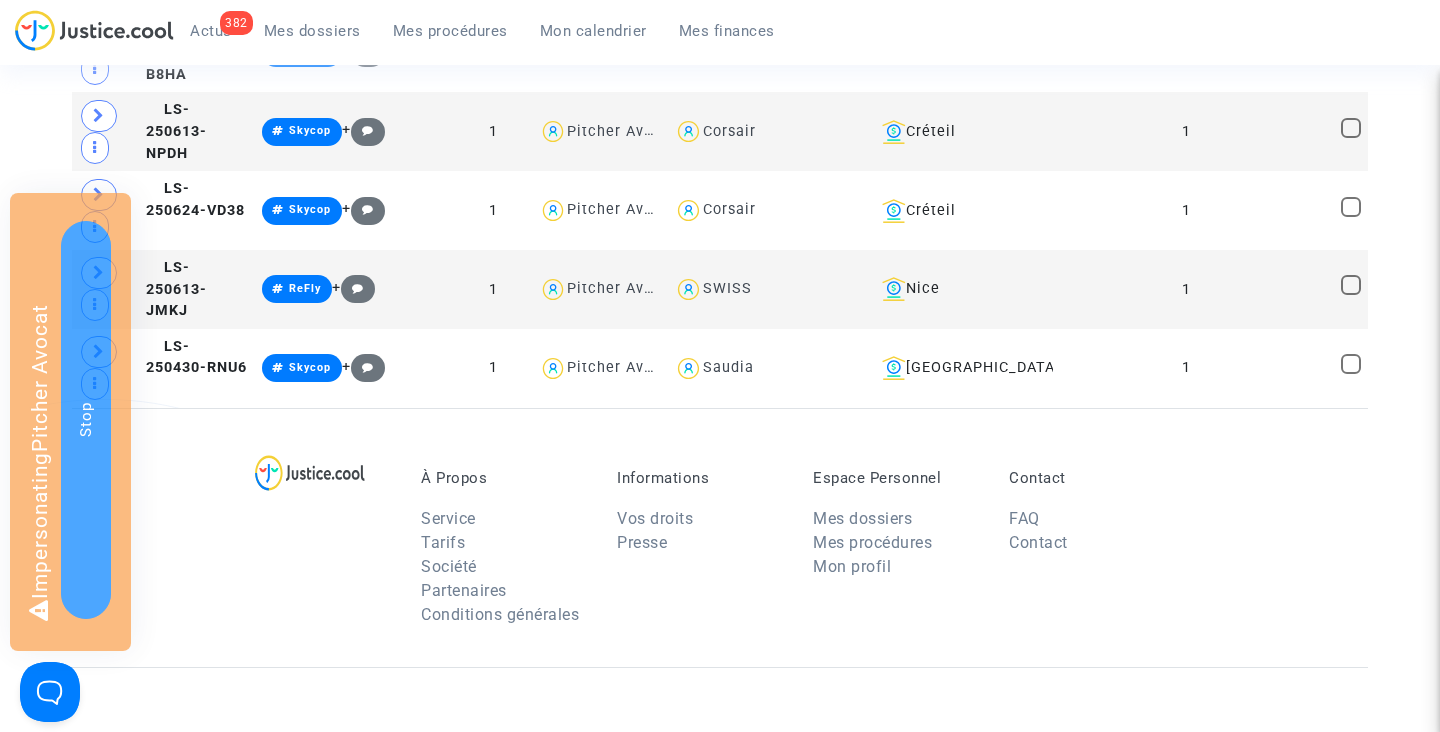 scroll, scrollTop: 0, scrollLeft: 0, axis: both 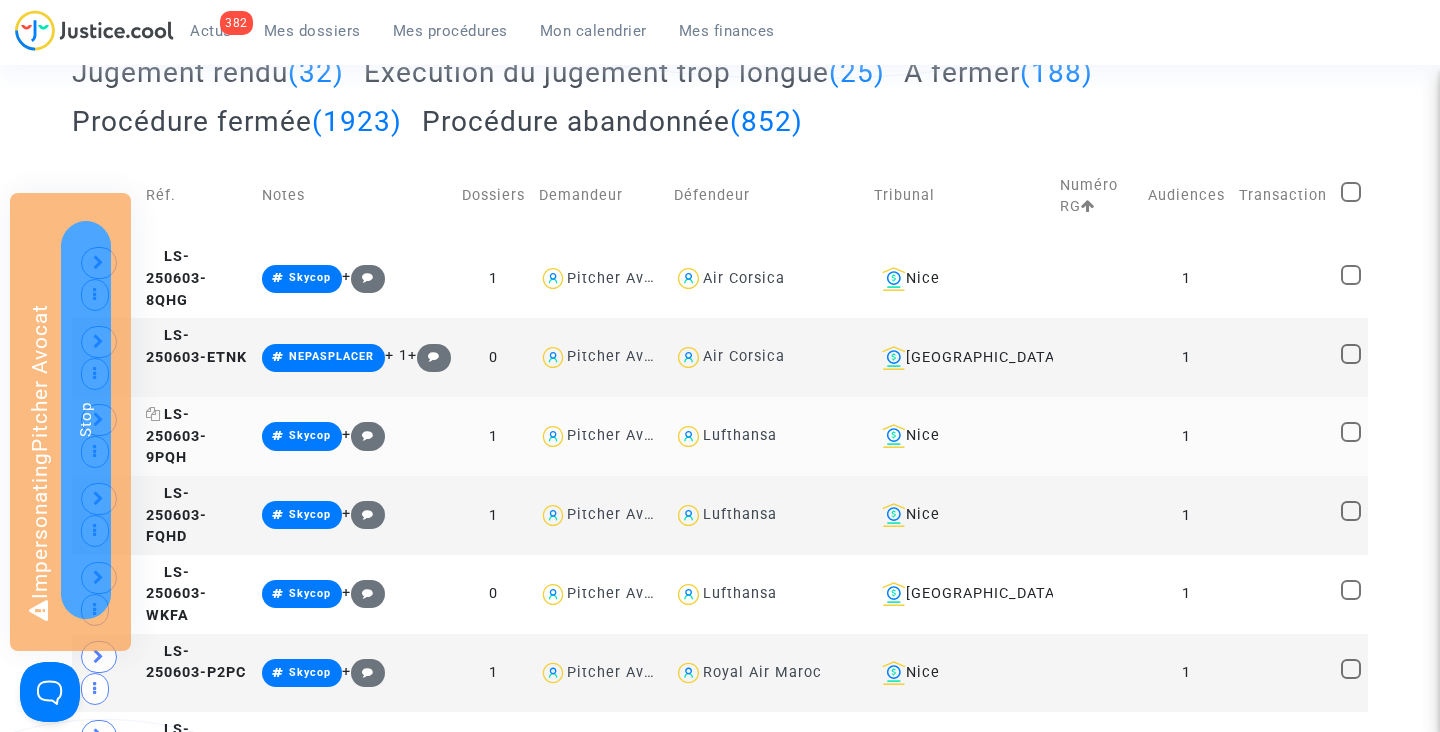 drag, startPoint x: 202, startPoint y: 457, endPoint x: 157, endPoint y: 427, distance: 54.08327 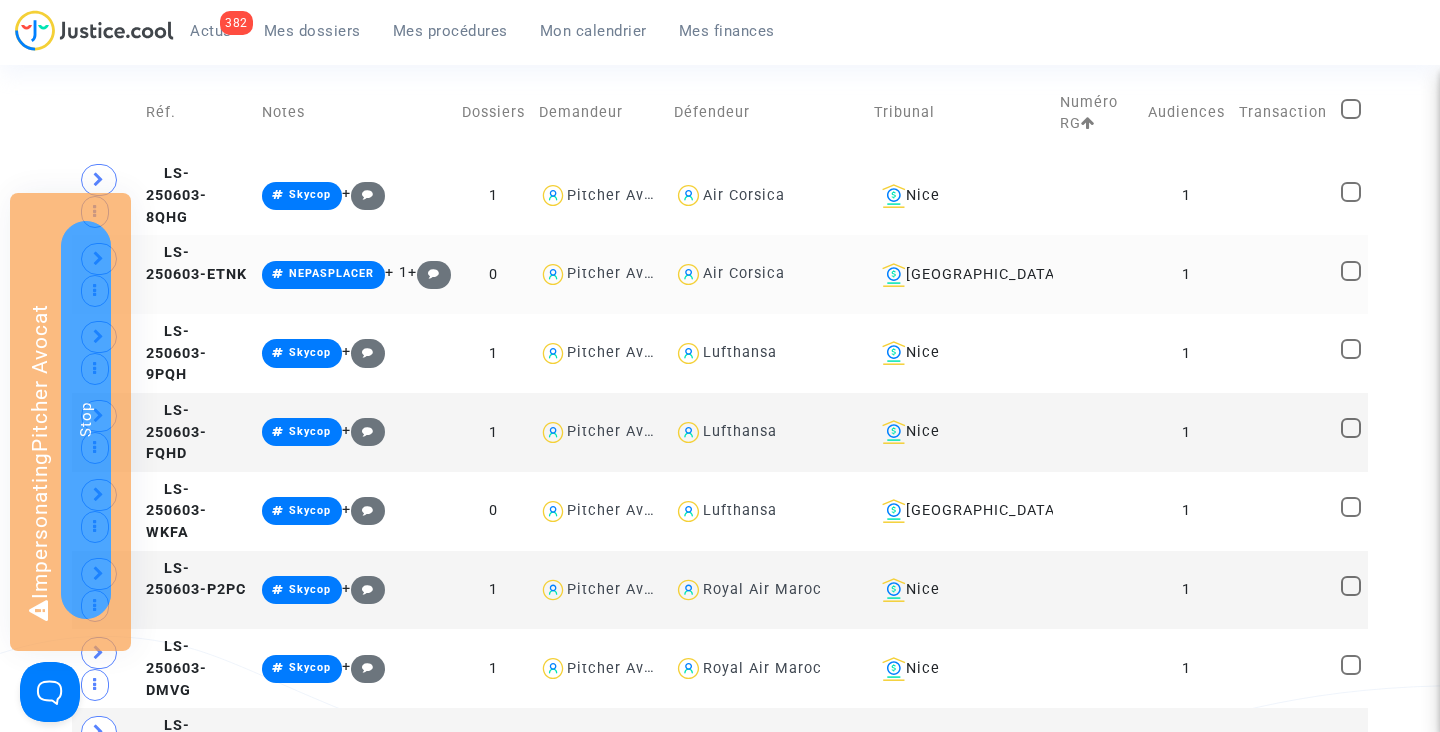 scroll, scrollTop: 590, scrollLeft: 0, axis: vertical 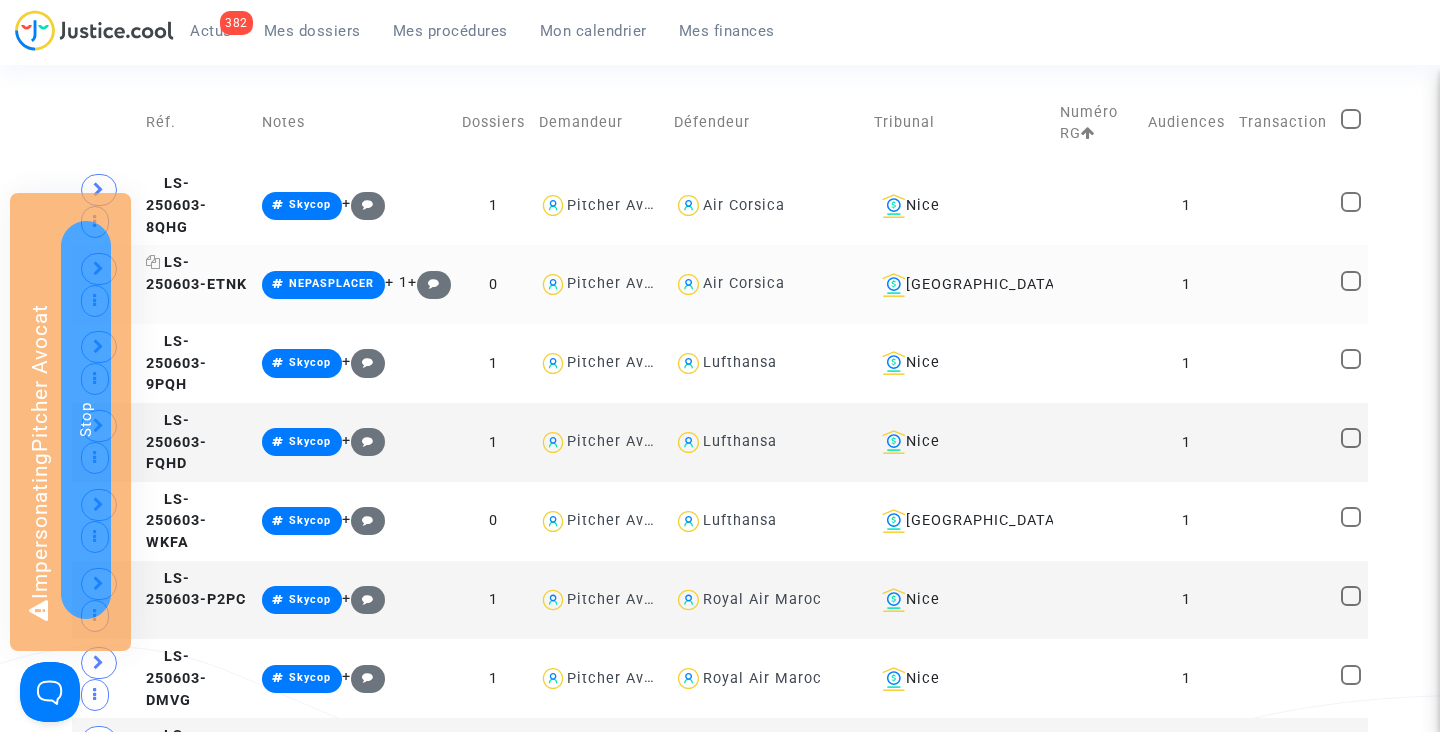 drag, startPoint x: 230, startPoint y: 300, endPoint x: 155, endPoint y: 275, distance: 79.05694 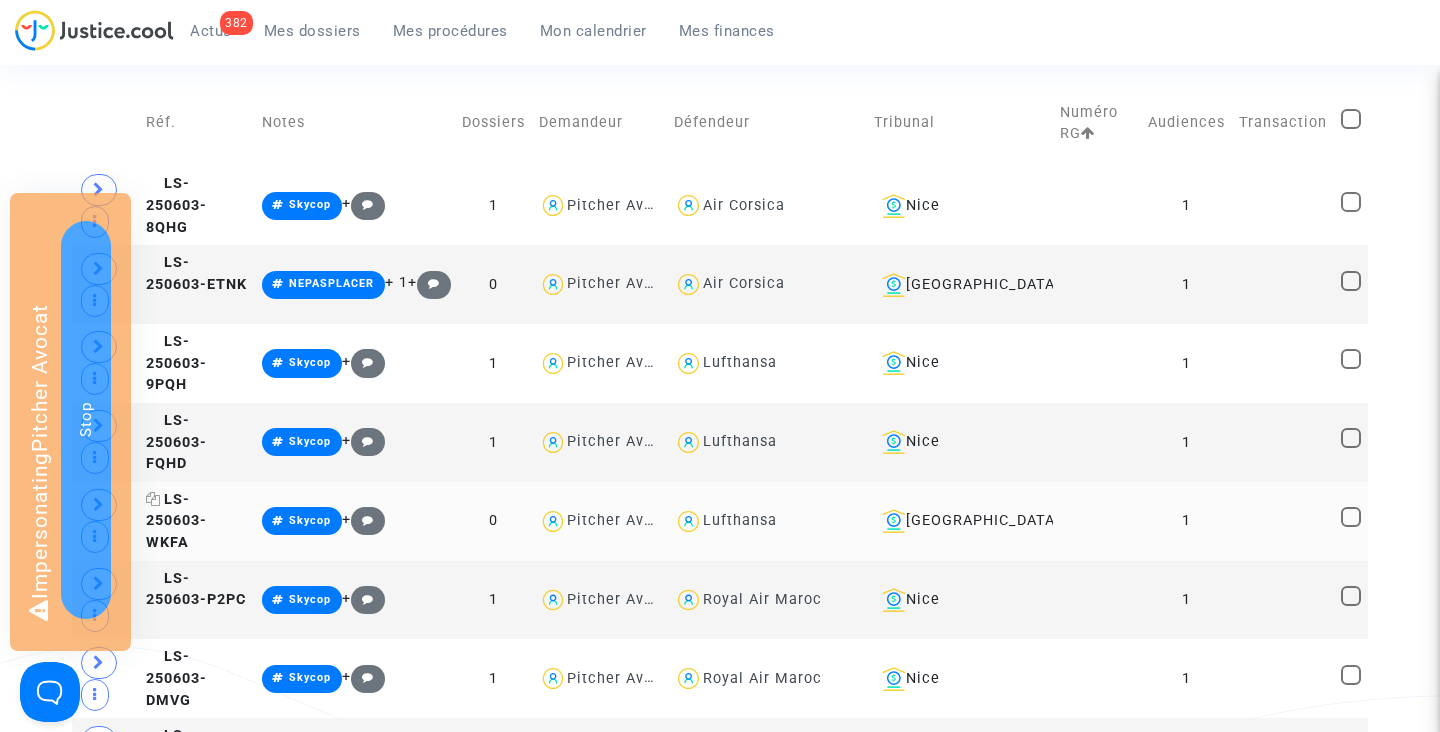 click 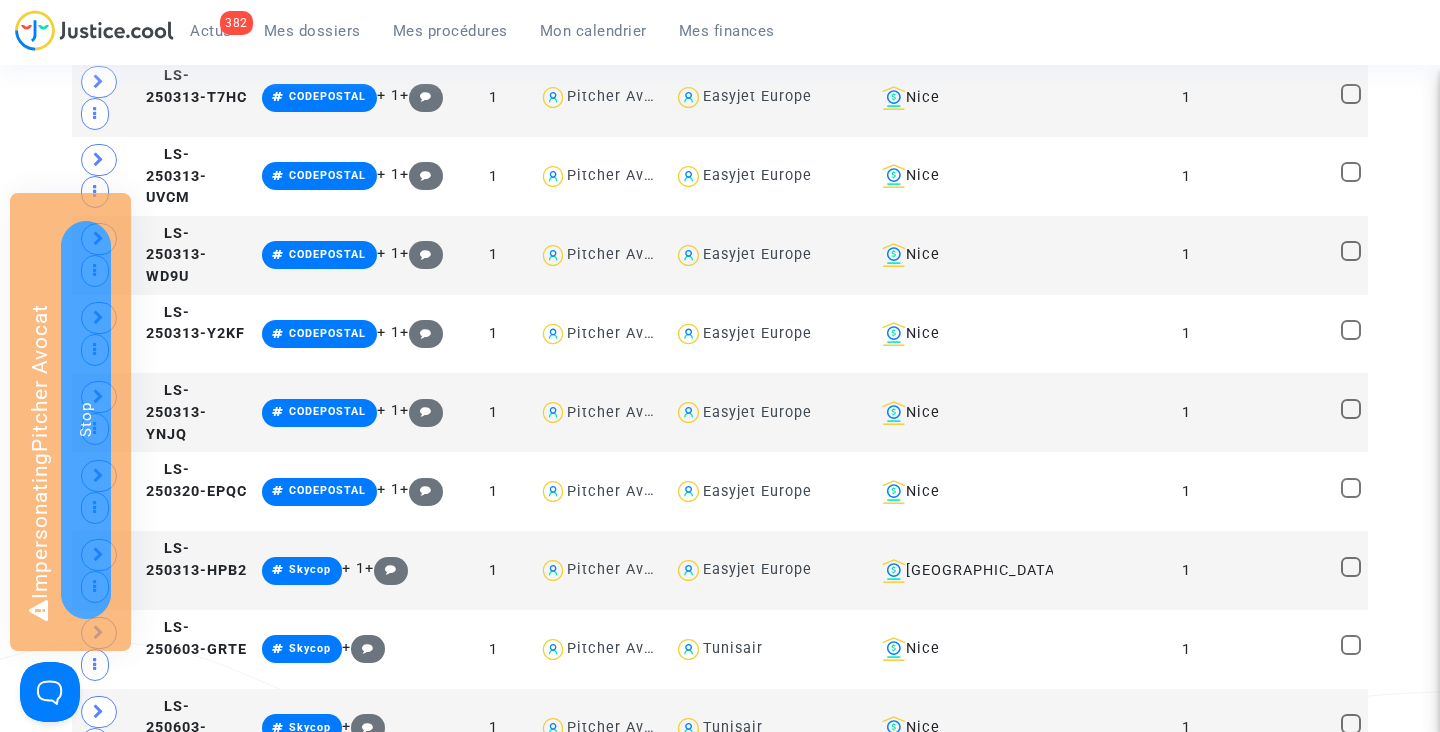 scroll, scrollTop: 2275, scrollLeft: 0, axis: vertical 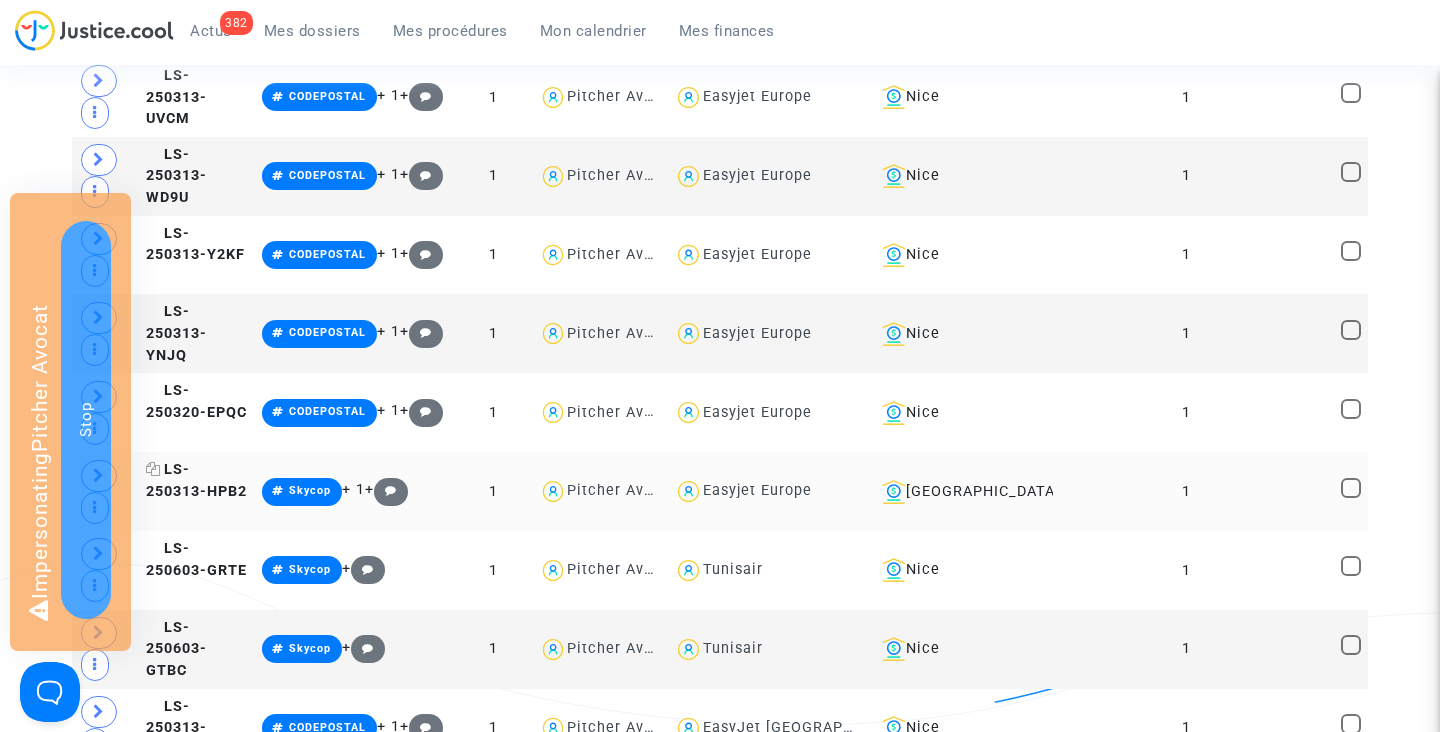 click 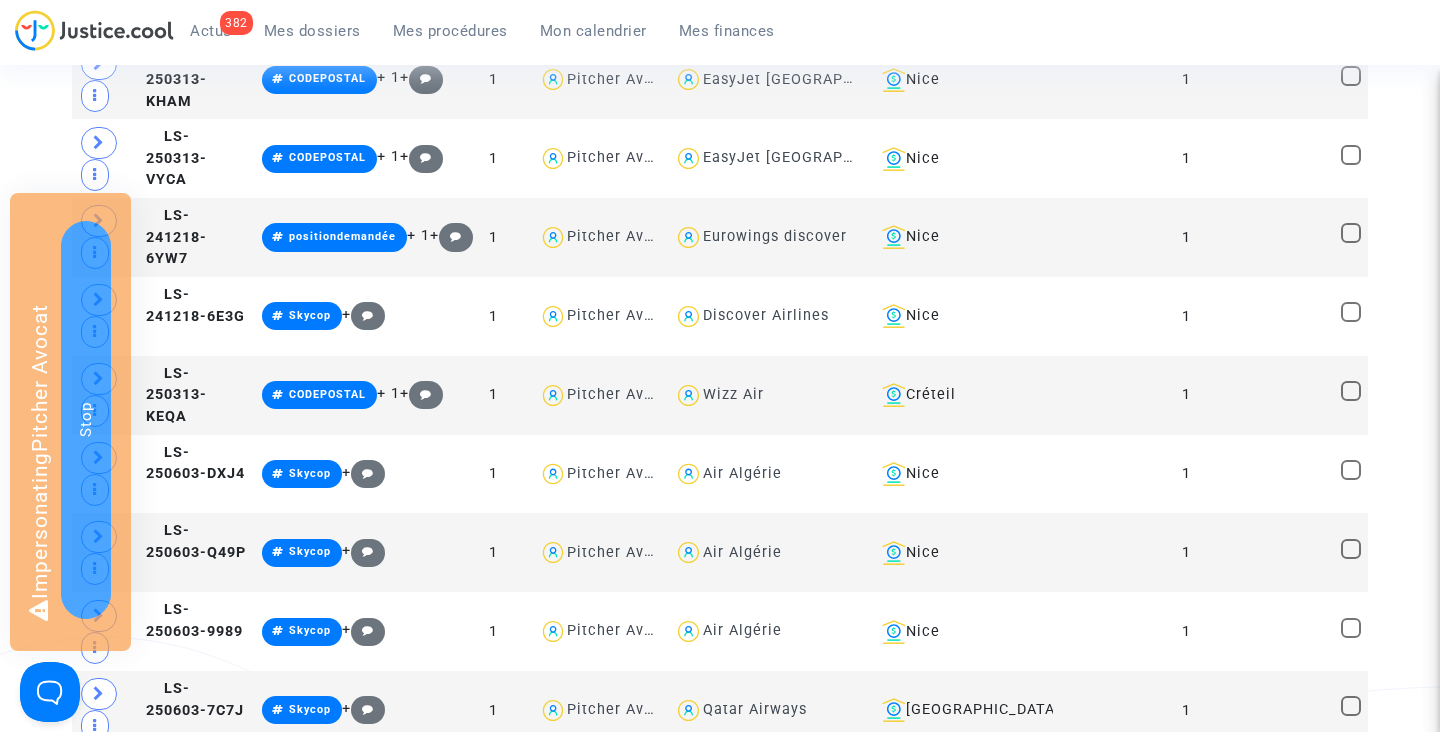 scroll, scrollTop: 3005, scrollLeft: 0, axis: vertical 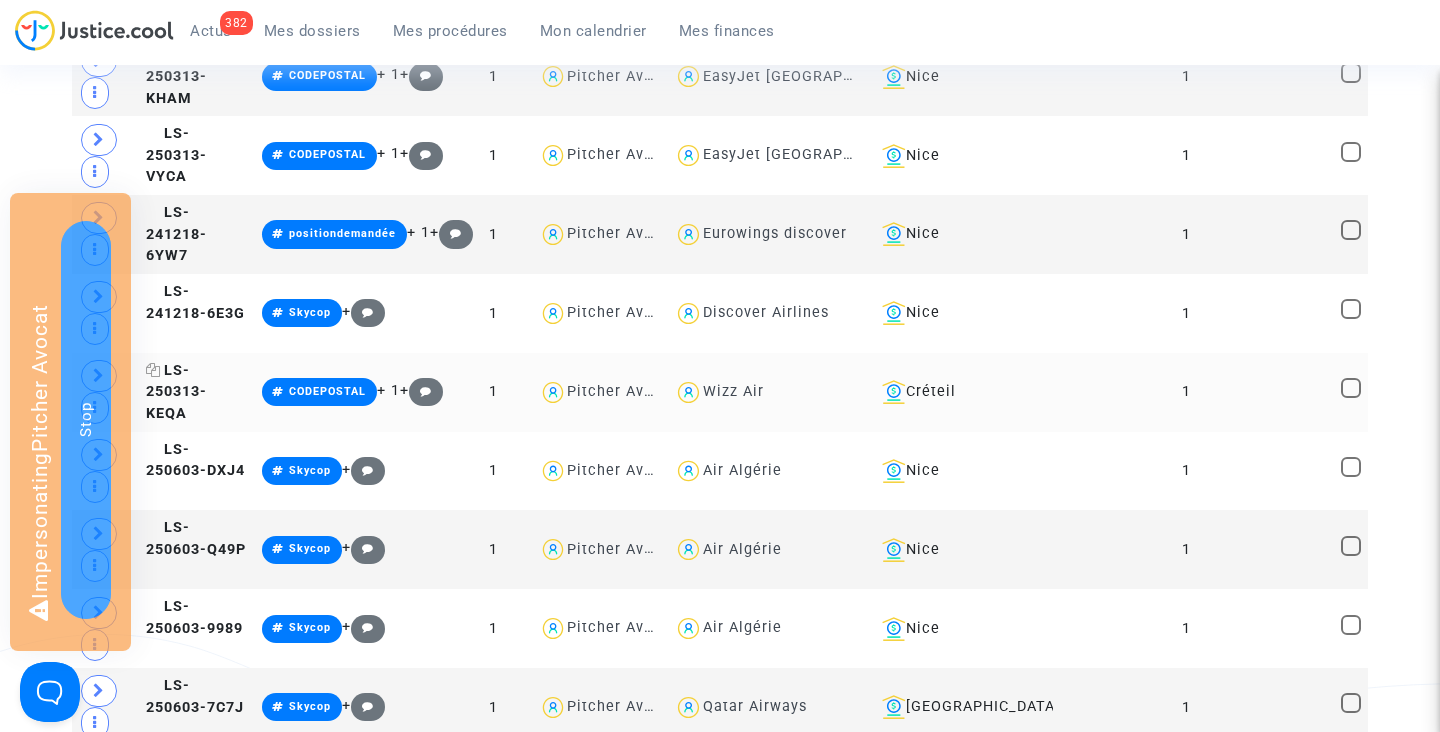 click 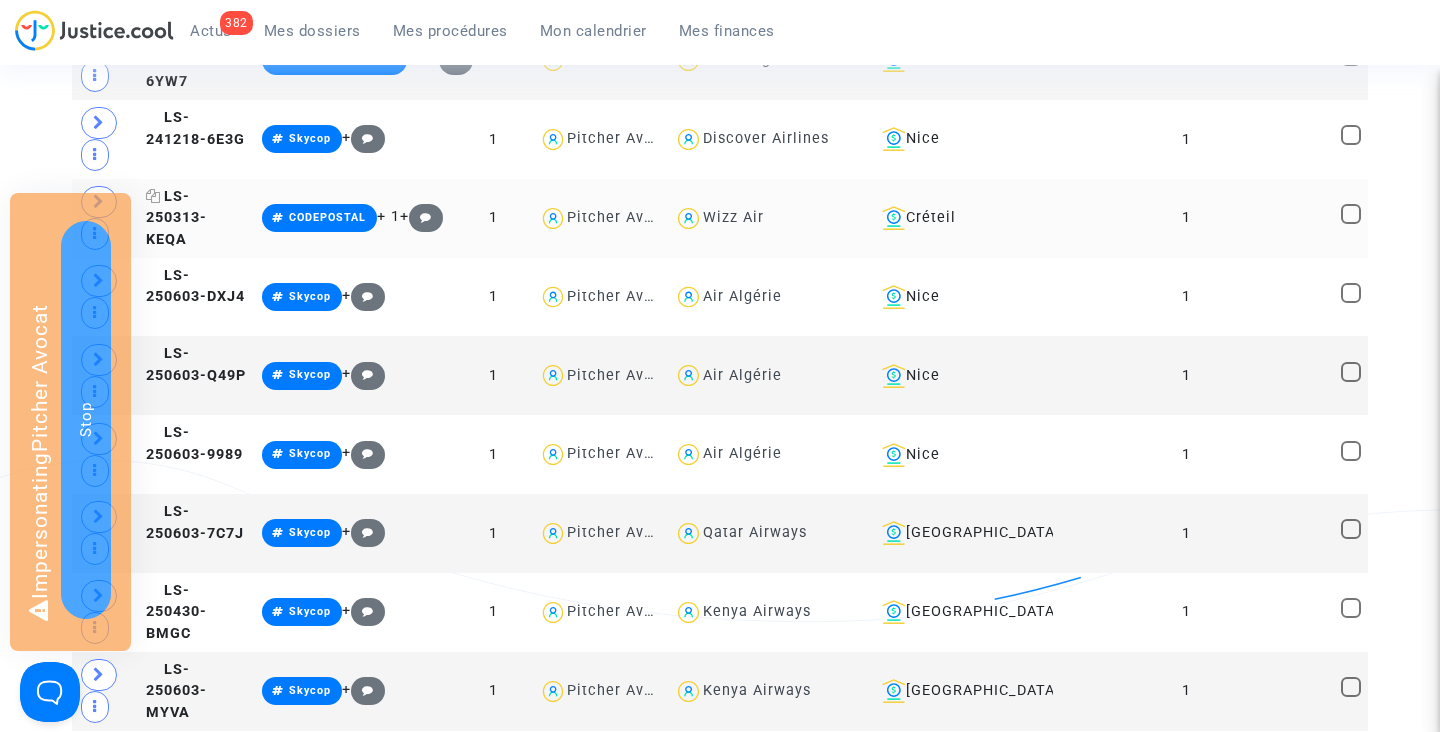 scroll, scrollTop: 3189, scrollLeft: 0, axis: vertical 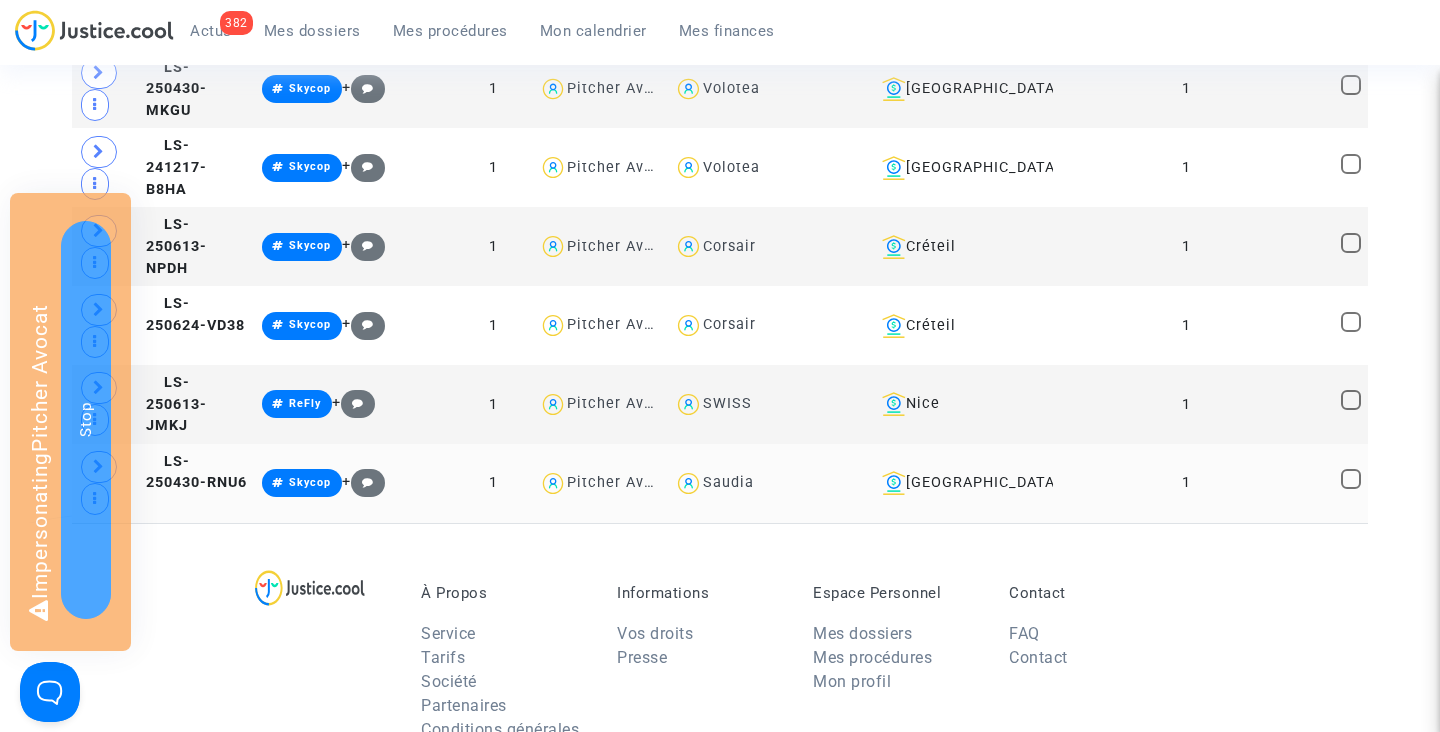 drag, startPoint x: 149, startPoint y: 464, endPoint x: 471, endPoint y: 445, distance: 322.56006 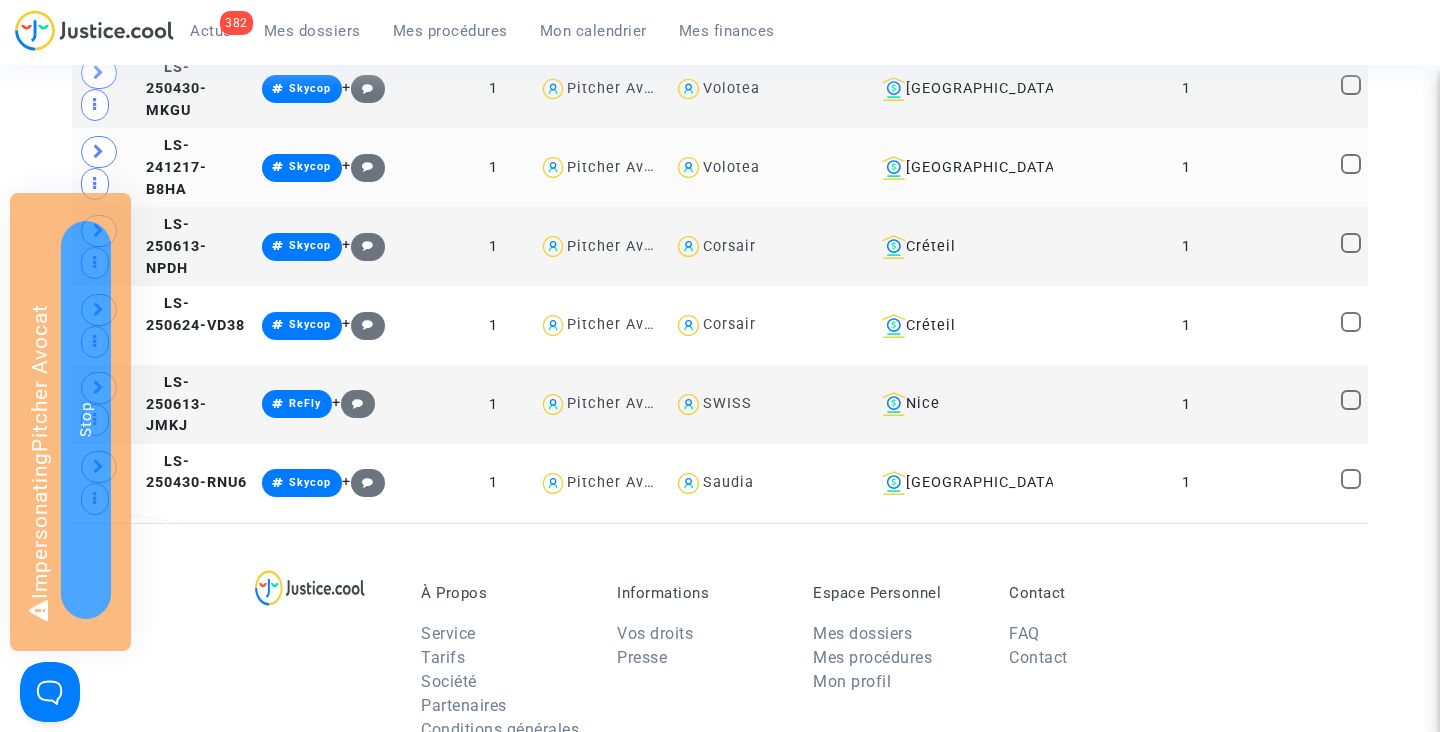 scroll, scrollTop: 3003, scrollLeft: 0, axis: vertical 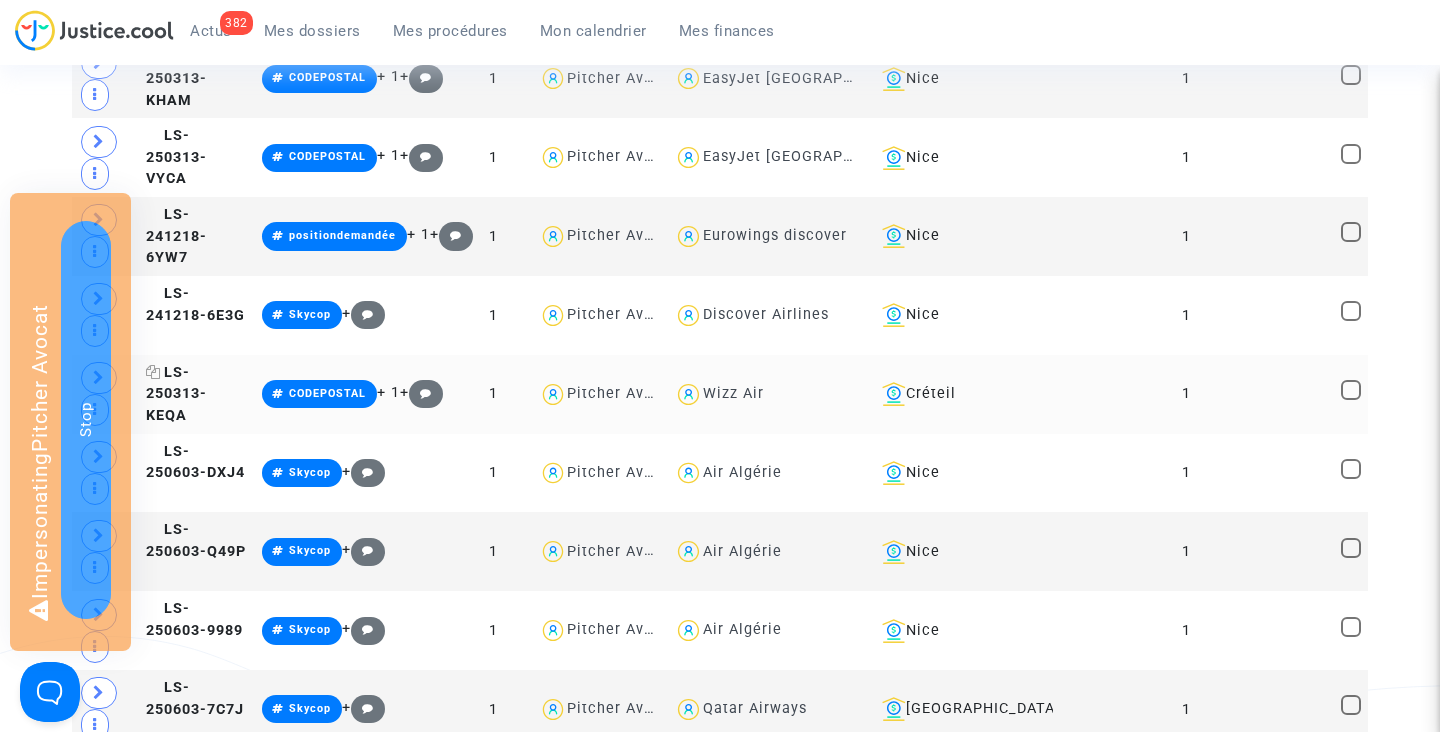 click on "LS-250313-KEQA" 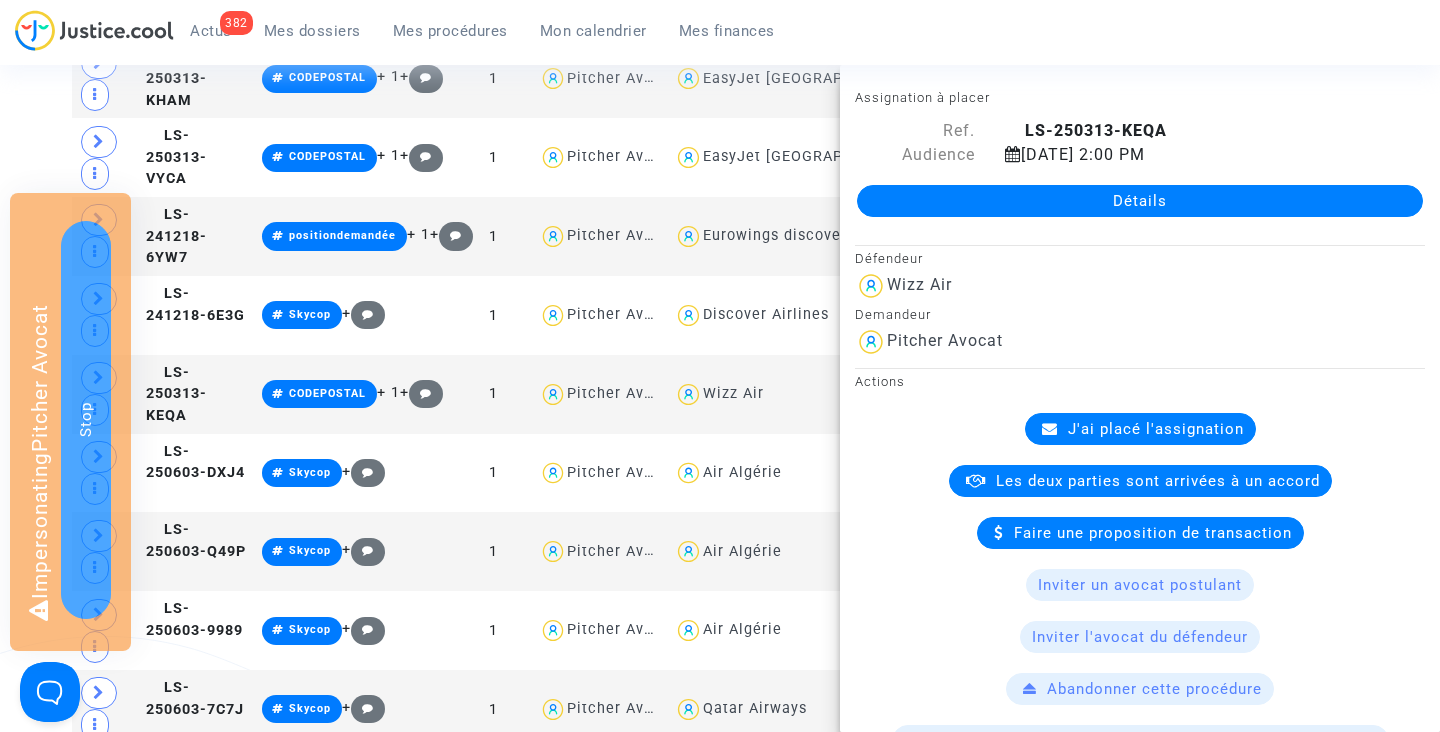 click on "Détails" 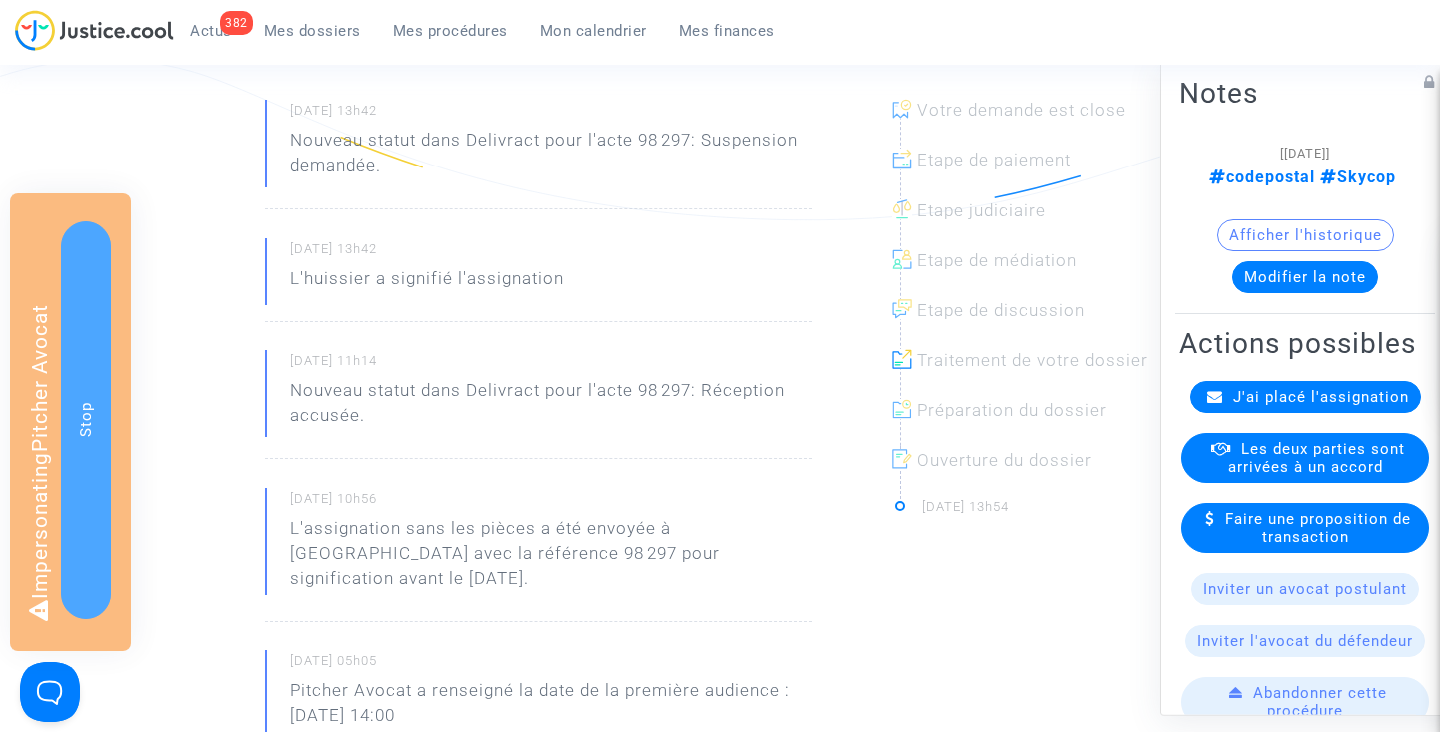 scroll, scrollTop: 0, scrollLeft: 0, axis: both 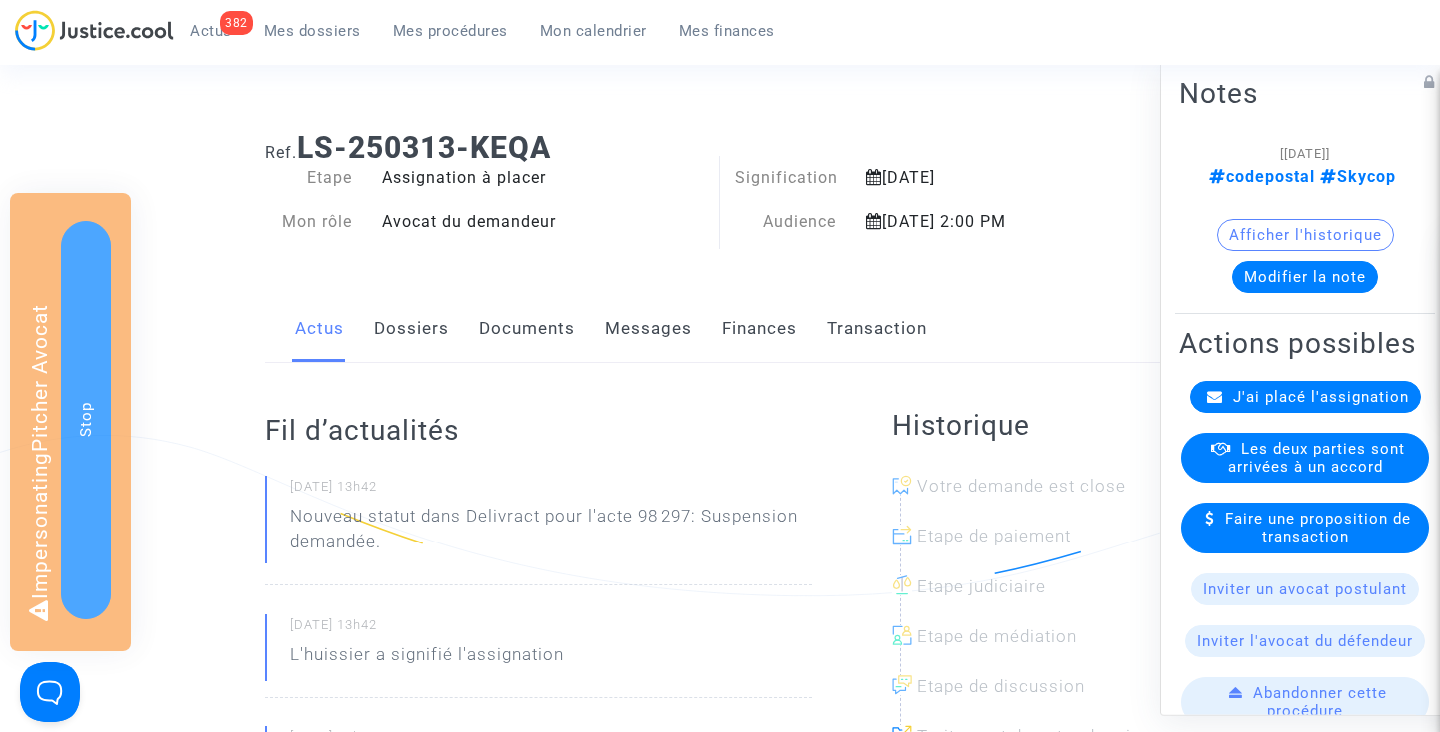 click on "J'ai placé l'assignation" 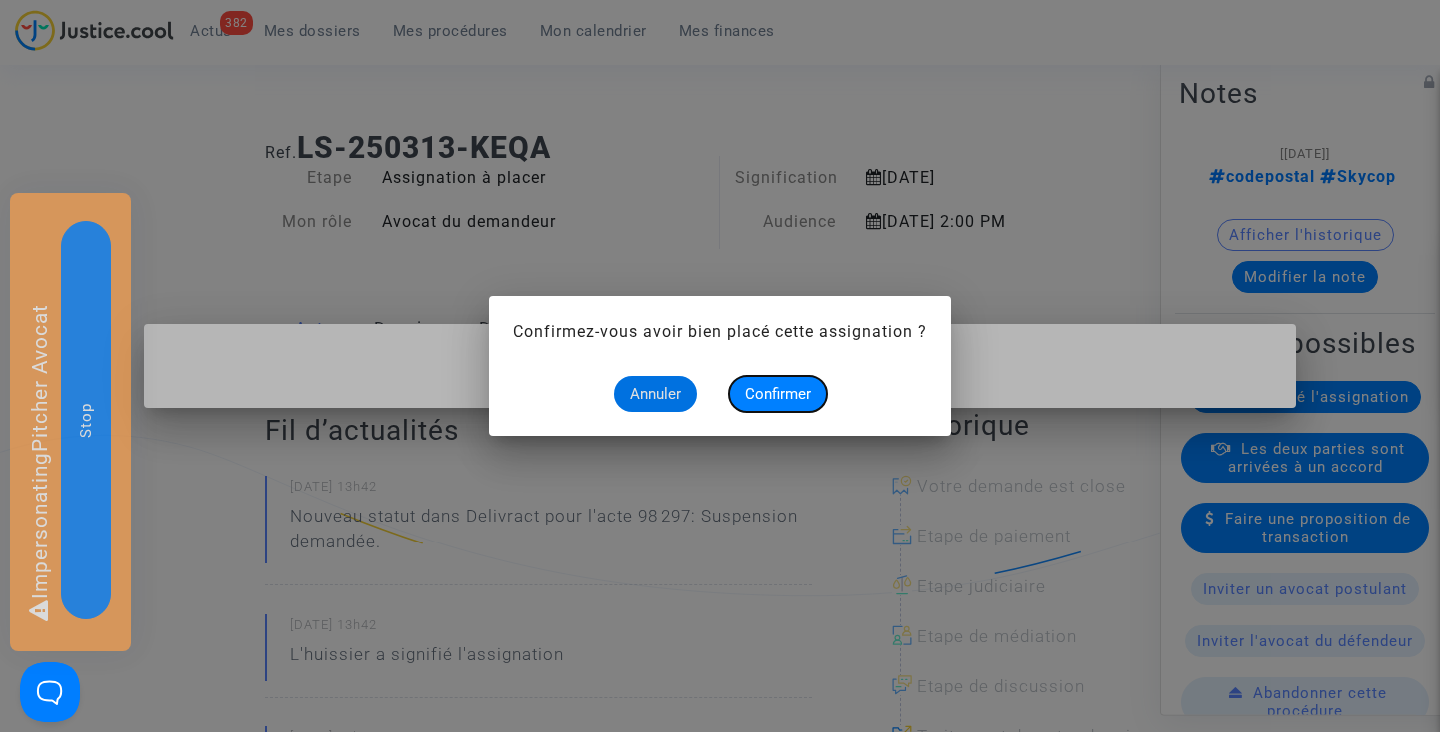 click on "Confirmer" at bounding box center [778, 394] 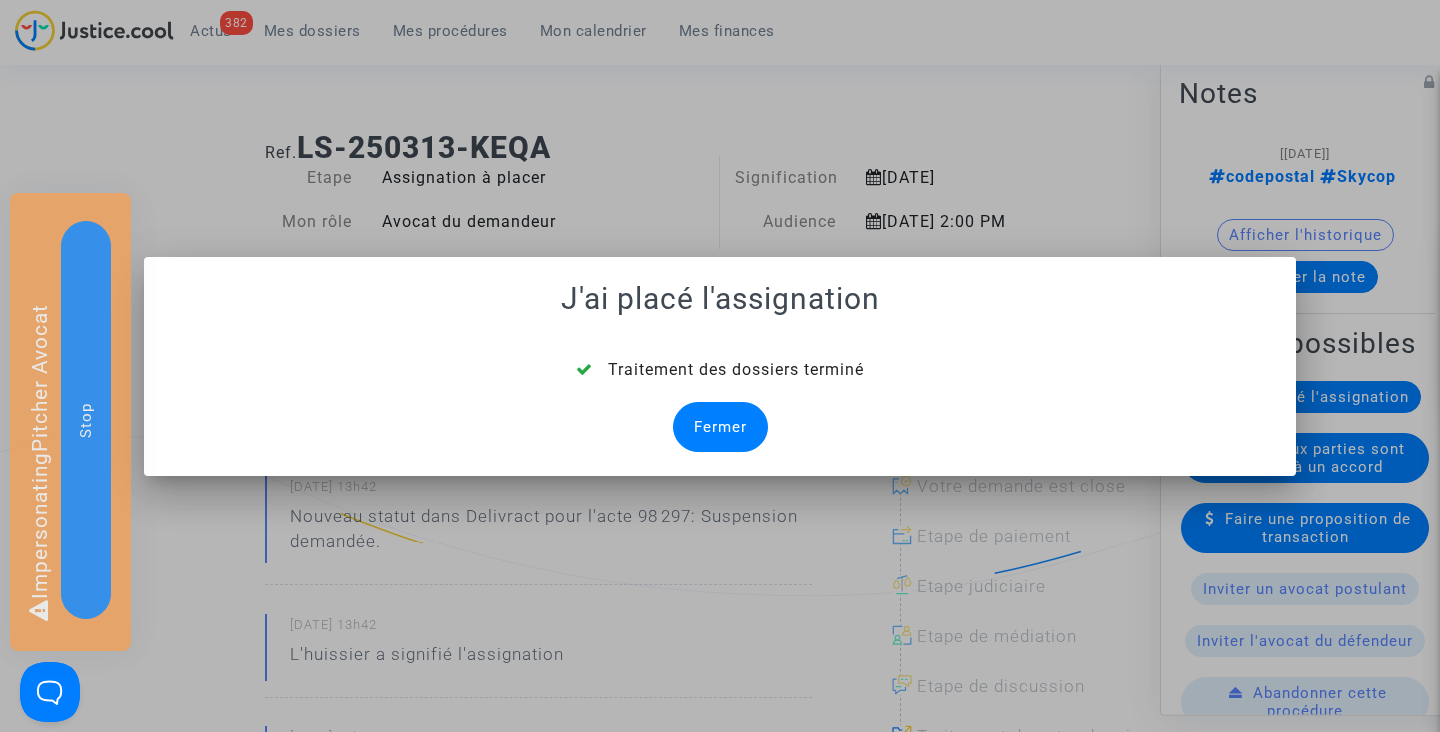 click on "Fermer" at bounding box center (720, 427) 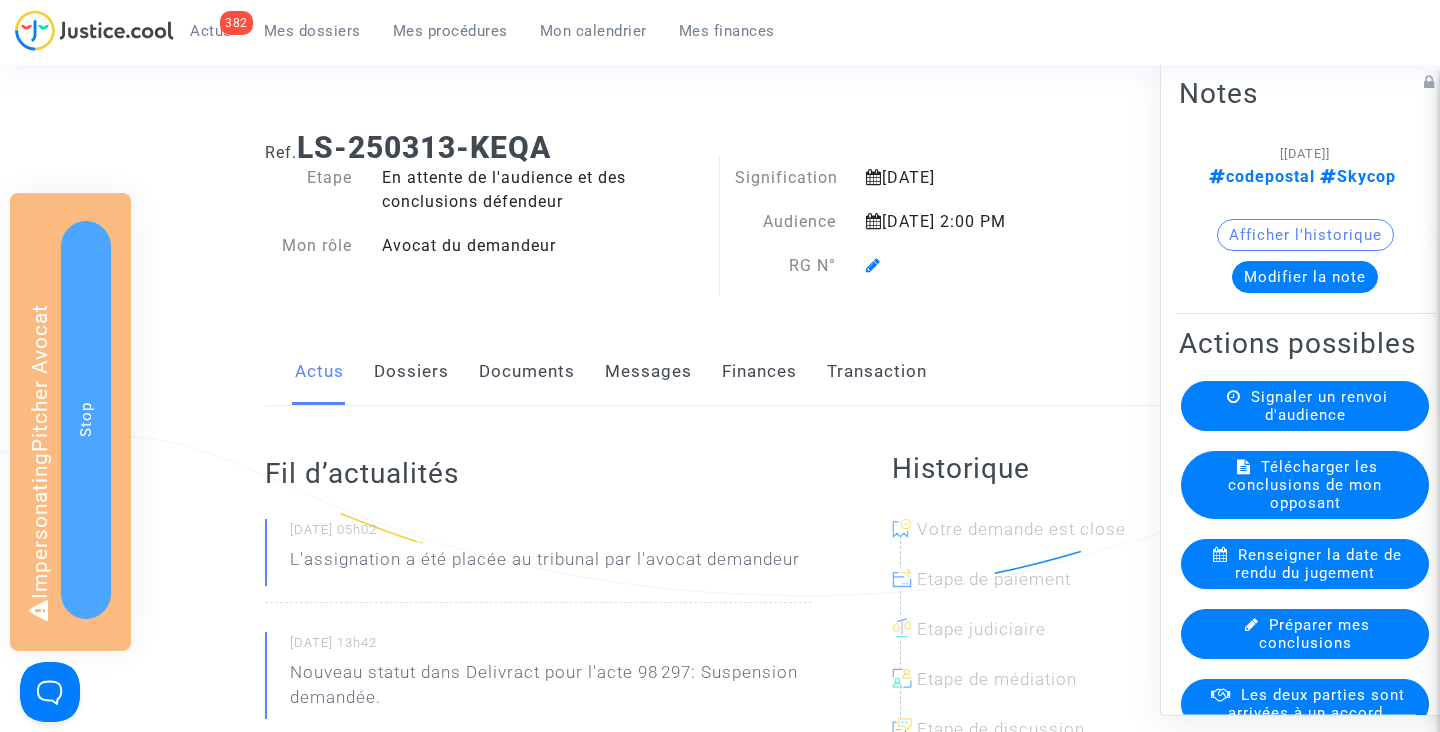 click 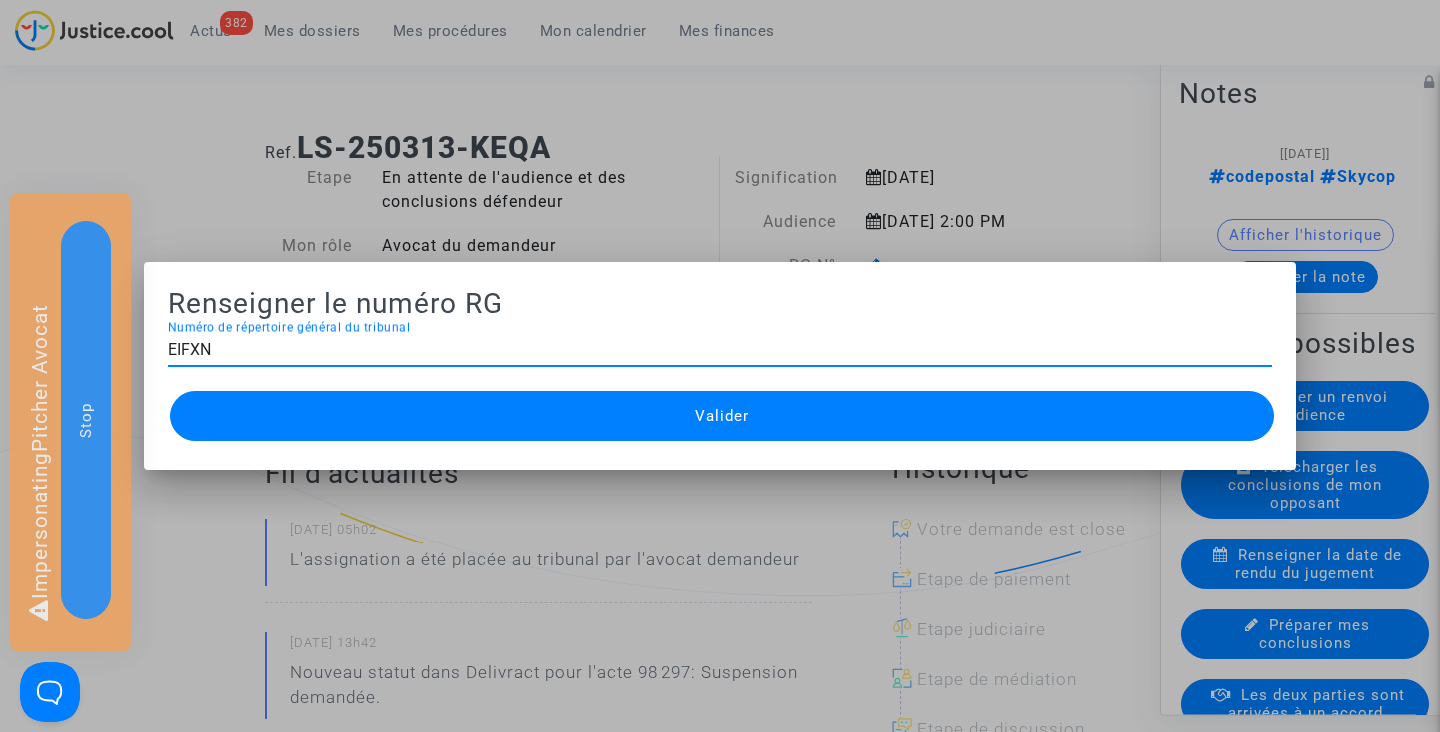 type on "EIFXN" 